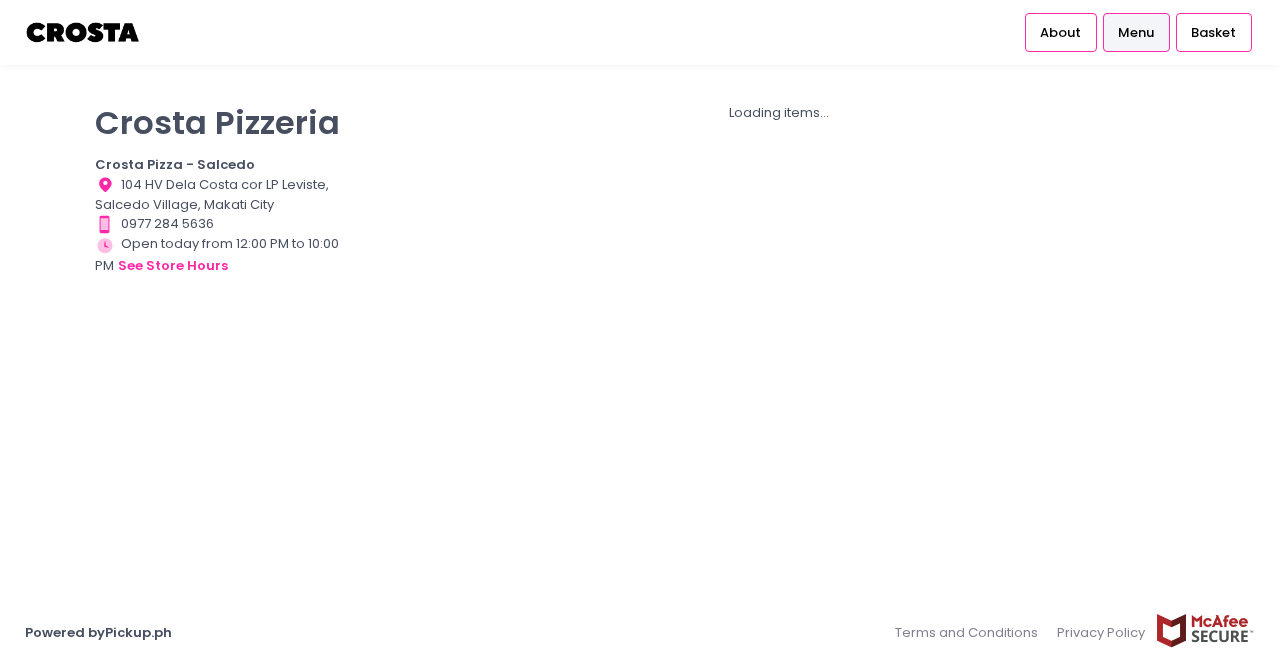 scroll, scrollTop: 0, scrollLeft: 0, axis: both 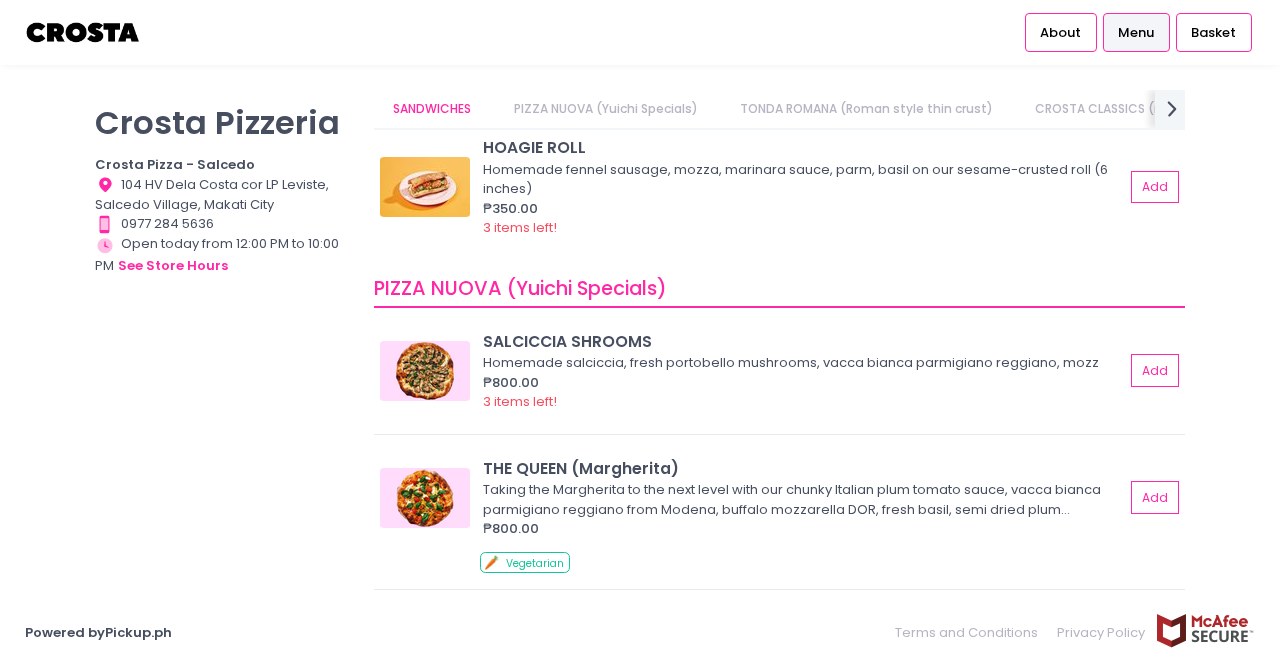 click on "PIZZA NUOVA (Yuichi Specials)" at bounding box center (605, 109) 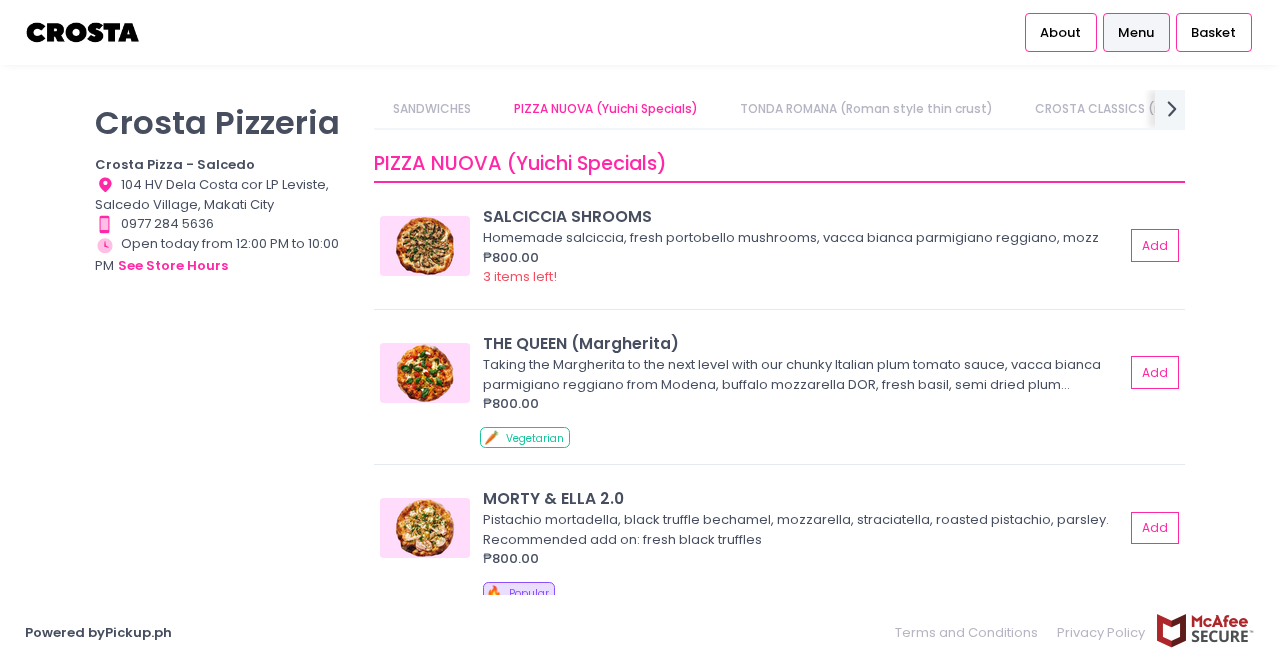 scroll, scrollTop: 193, scrollLeft: 0, axis: vertical 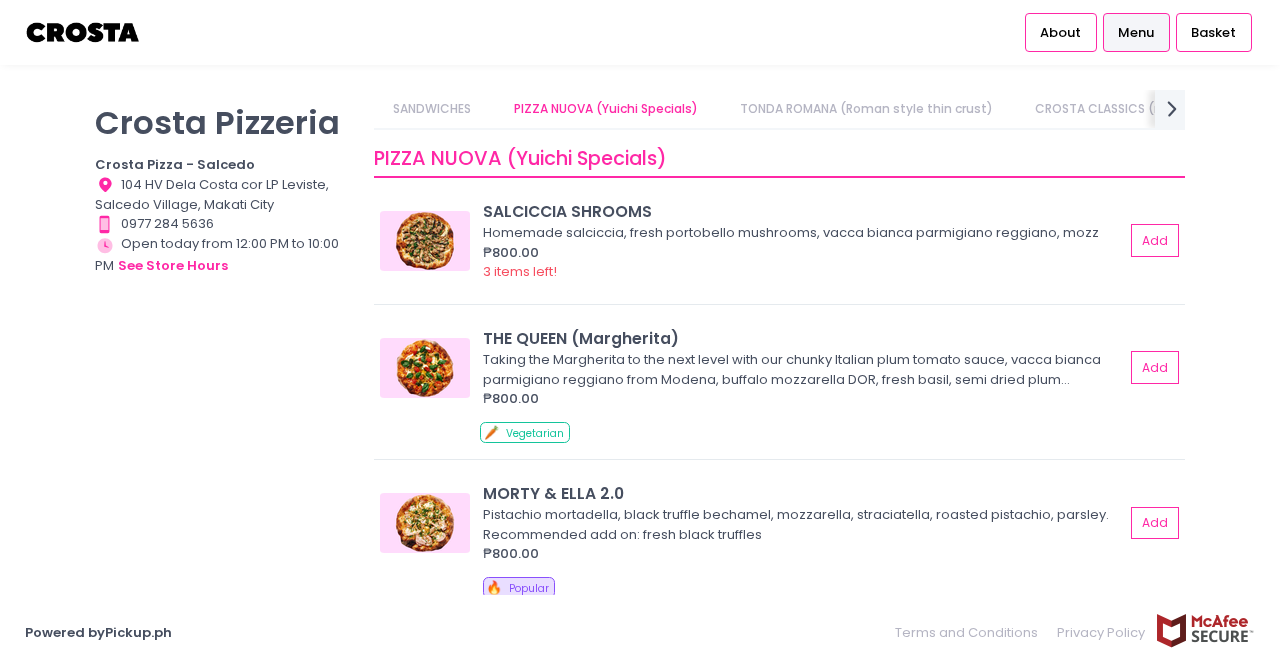 click on "TONDA ROMANA (Roman style thin crust)" at bounding box center (866, 109) 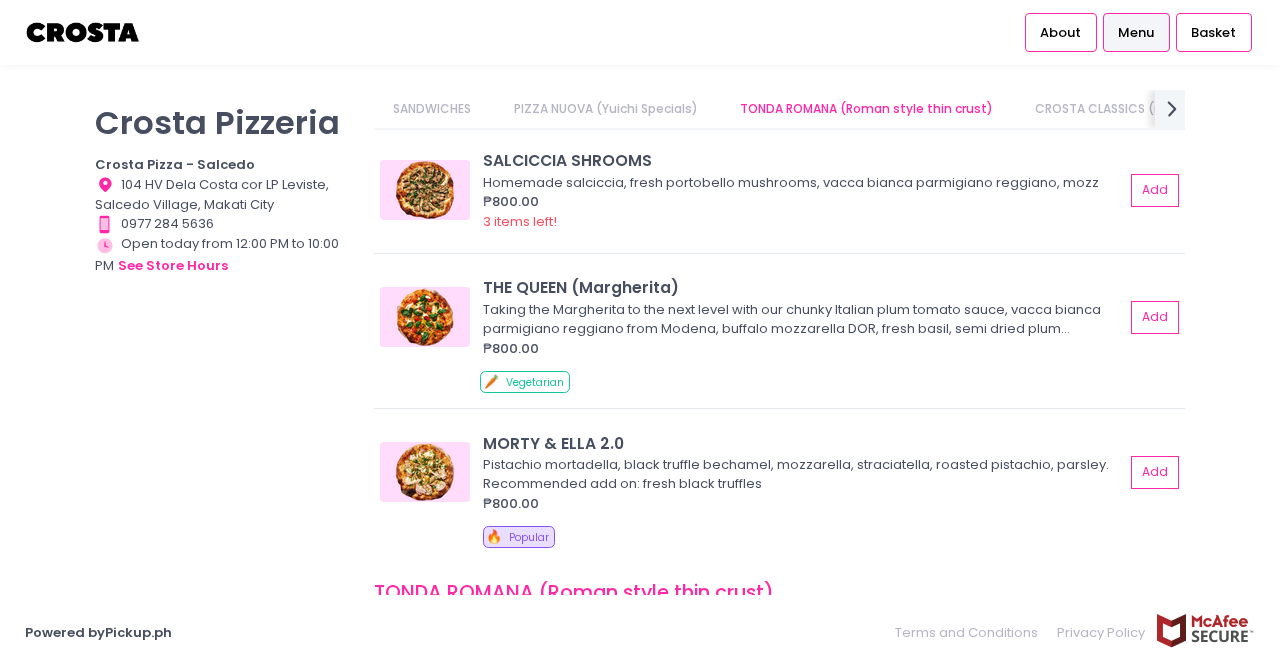 scroll, scrollTop: 395, scrollLeft: 0, axis: vertical 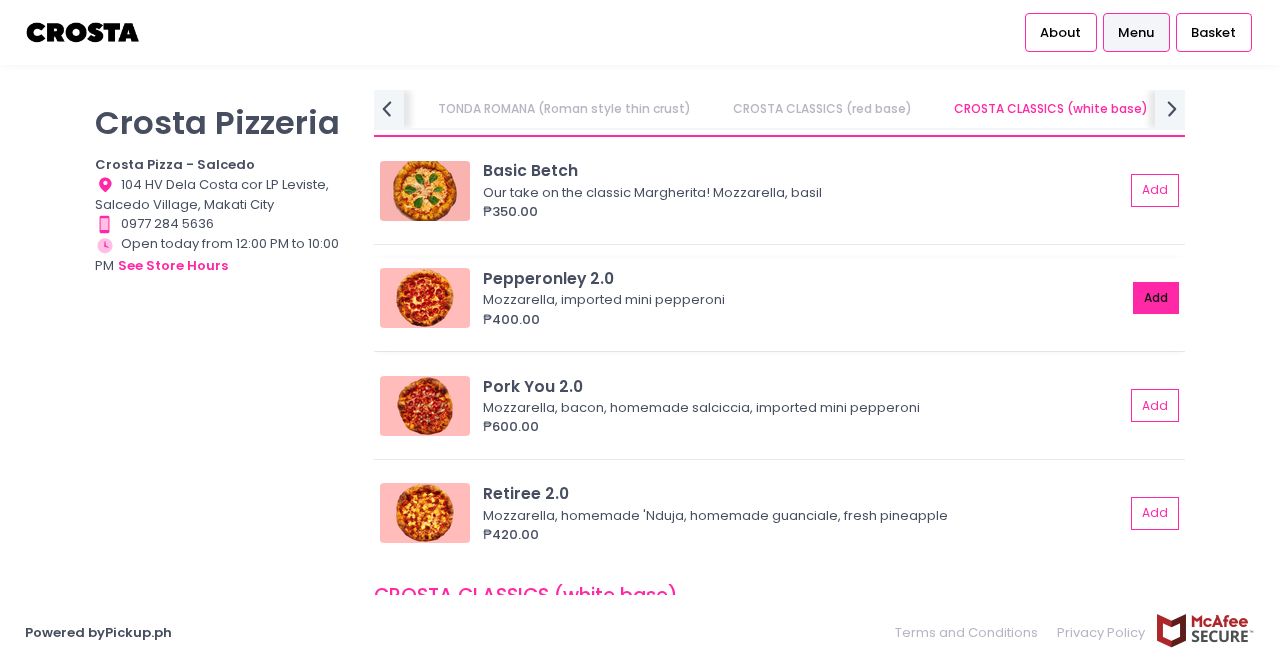 click on "Add" at bounding box center [1156, 298] 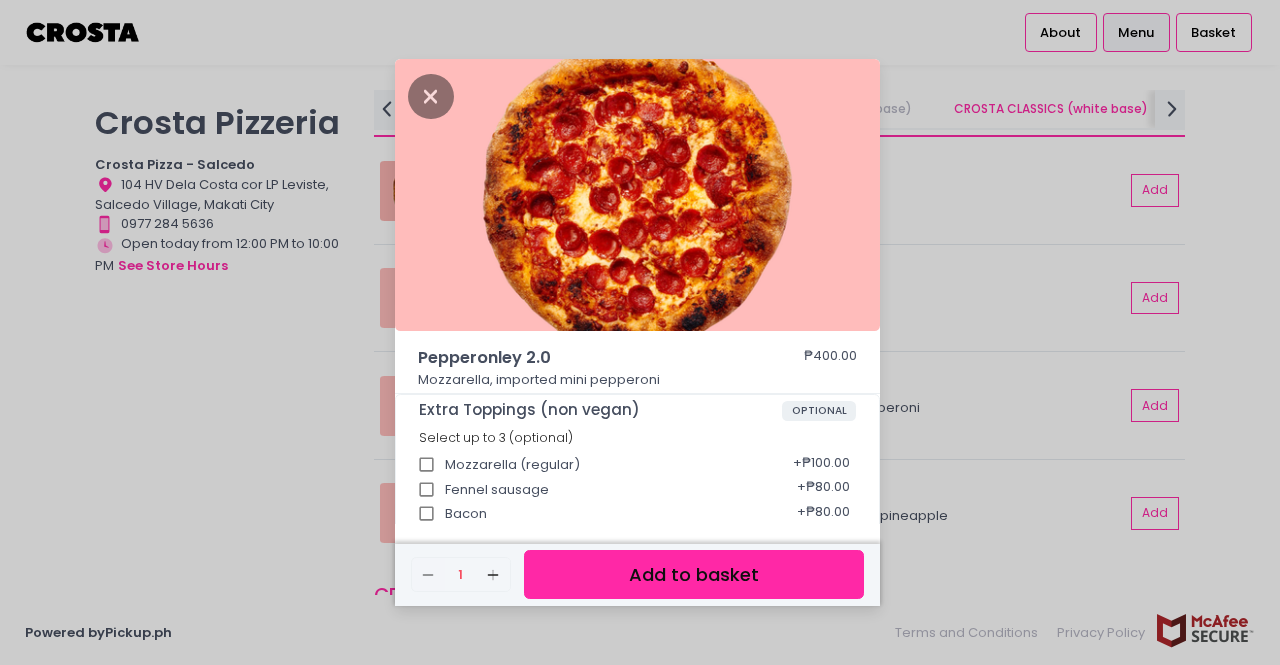 click on "Add to basket" at bounding box center (694, 574) 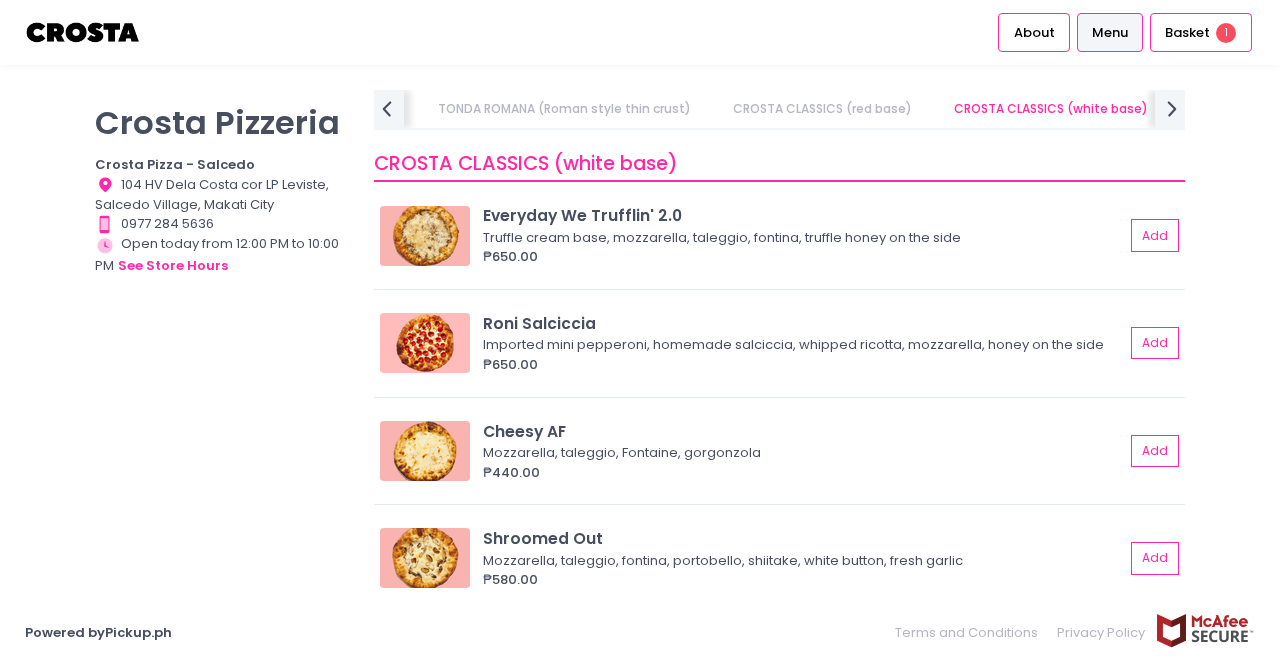 scroll, scrollTop: 1397, scrollLeft: 0, axis: vertical 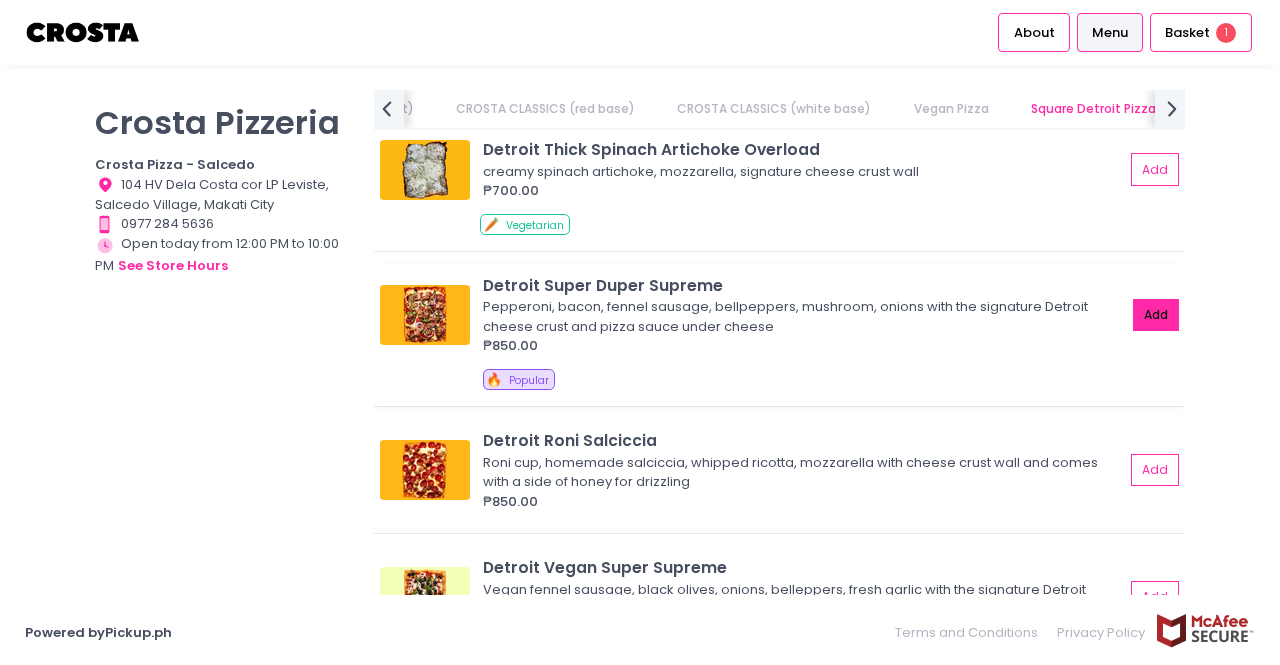 click on "Add" at bounding box center (1156, 315) 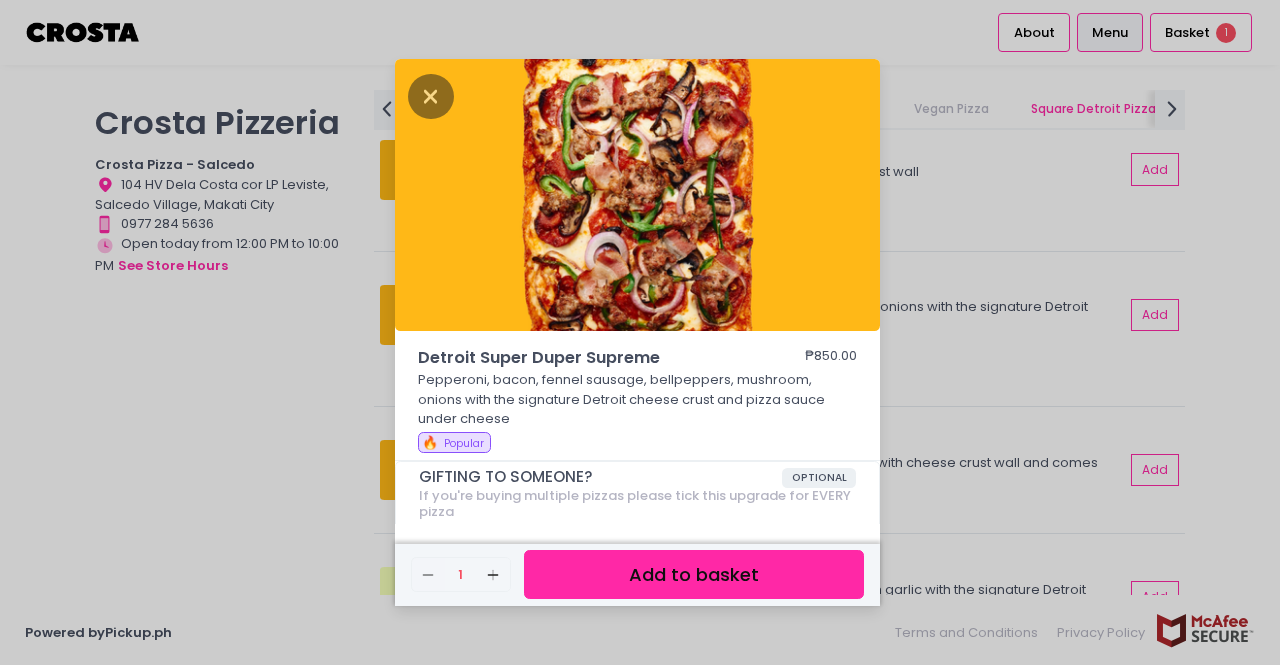 click on "Add to basket" at bounding box center [694, 574] 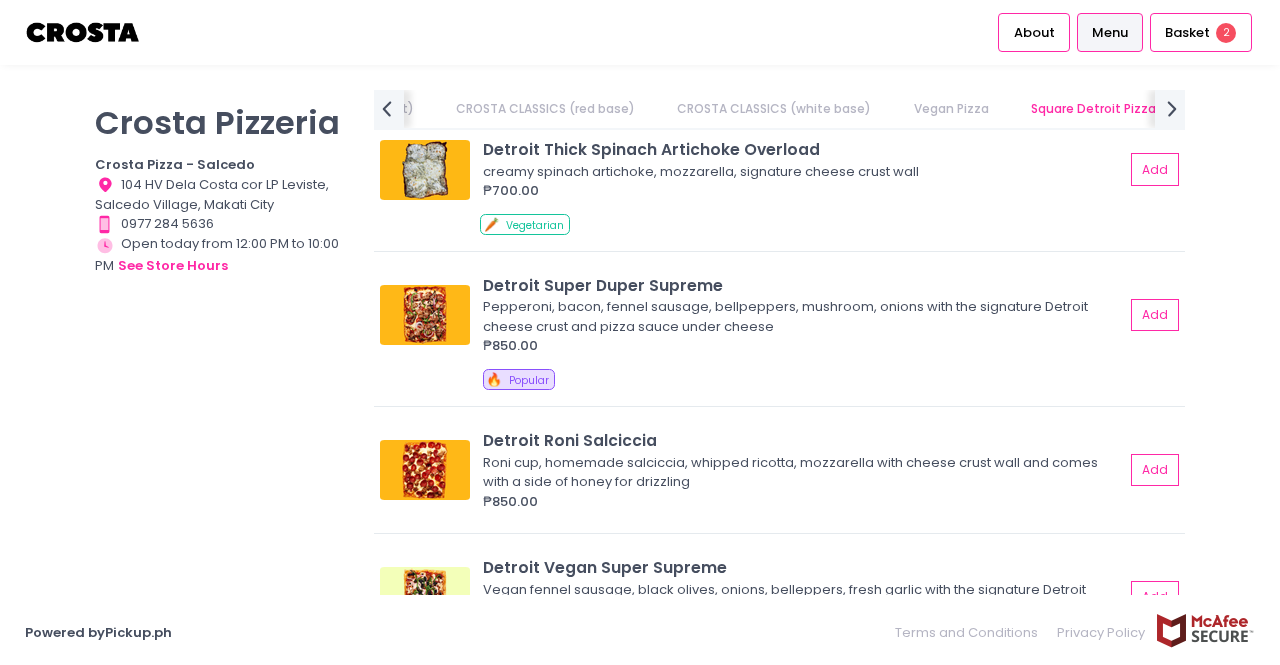 scroll, scrollTop: 2564, scrollLeft: 0, axis: vertical 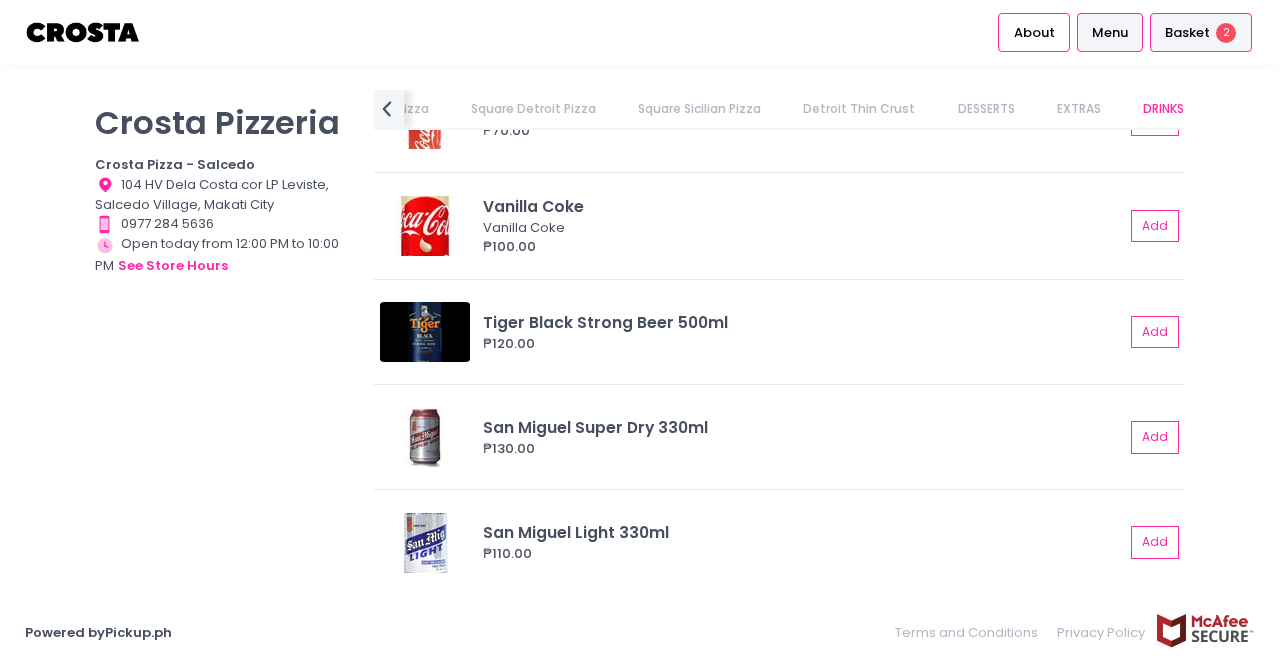 click on "Basket 2" at bounding box center (1201, 32) 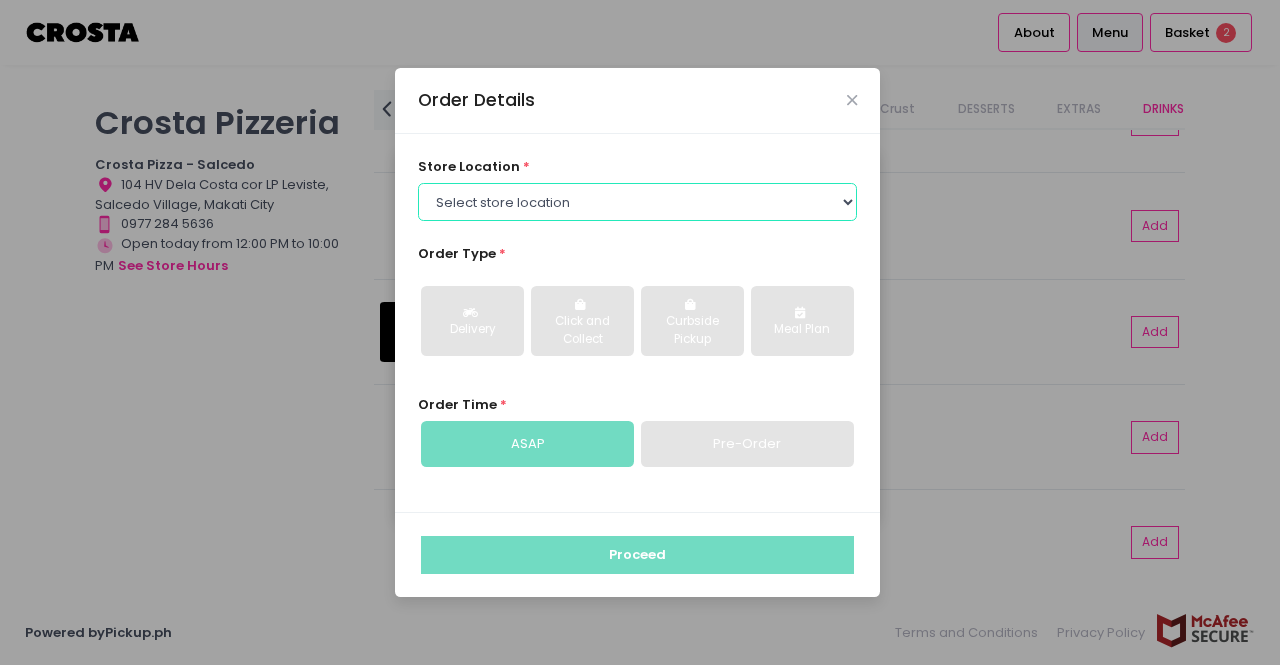 click on "Select store location Crosta Pizza - Salcedo  Crosta Pizza - San Juan" at bounding box center (638, 202) 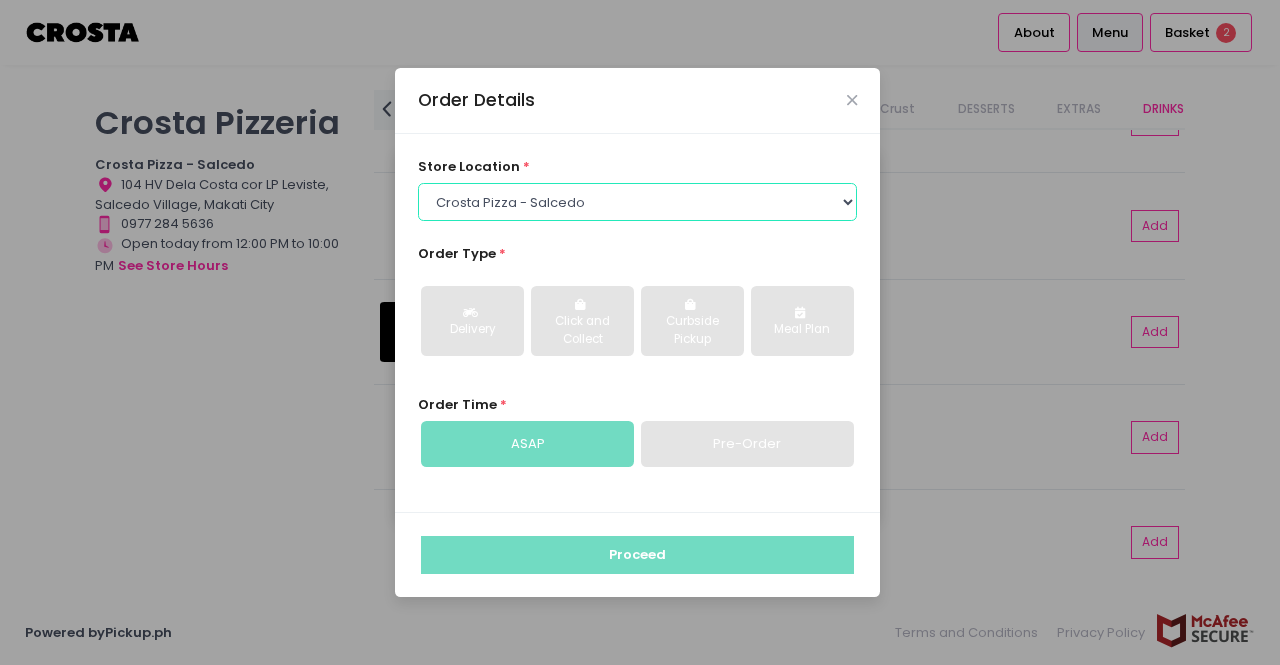 click on "Select store location Crosta Pizza - Salcedo  Crosta Pizza - San Juan" at bounding box center (638, 202) 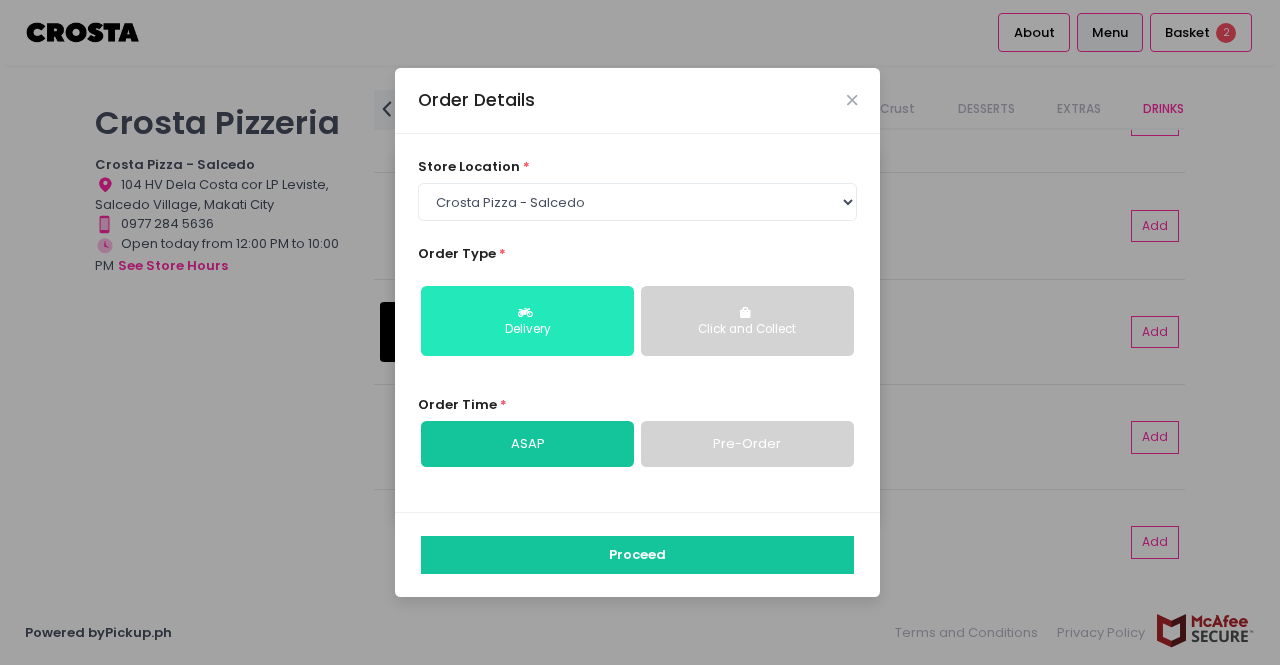 click at bounding box center [528, 313] 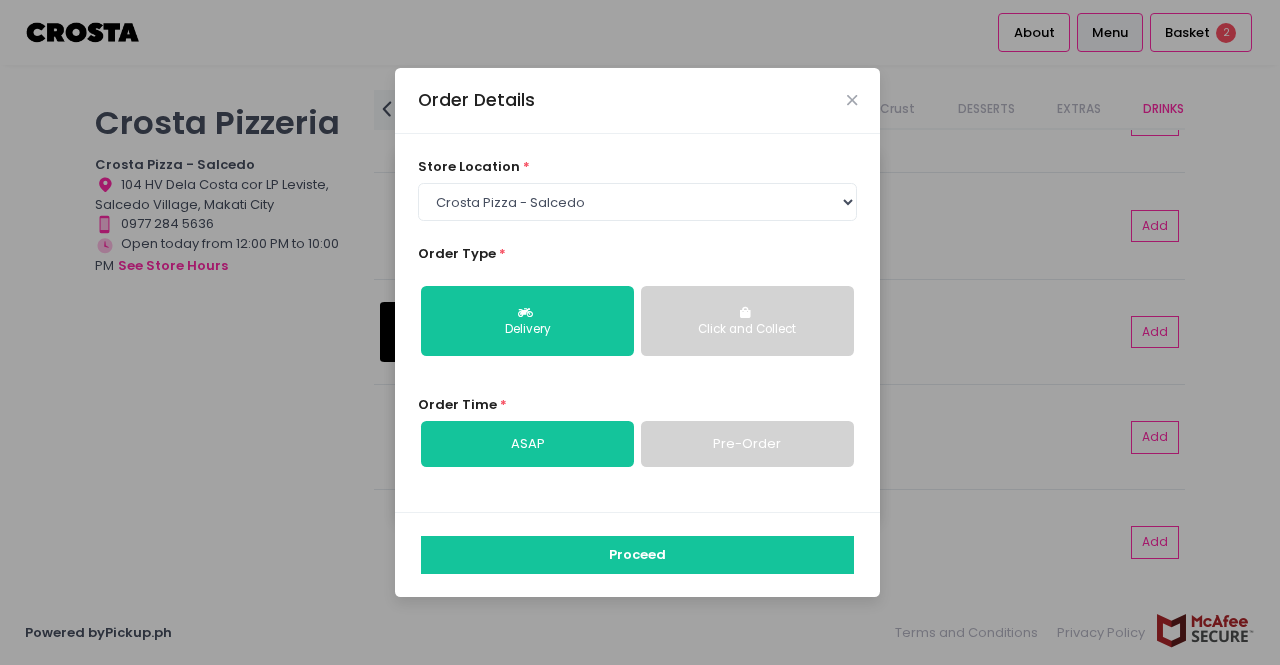 click on "ASAP" at bounding box center [527, 444] 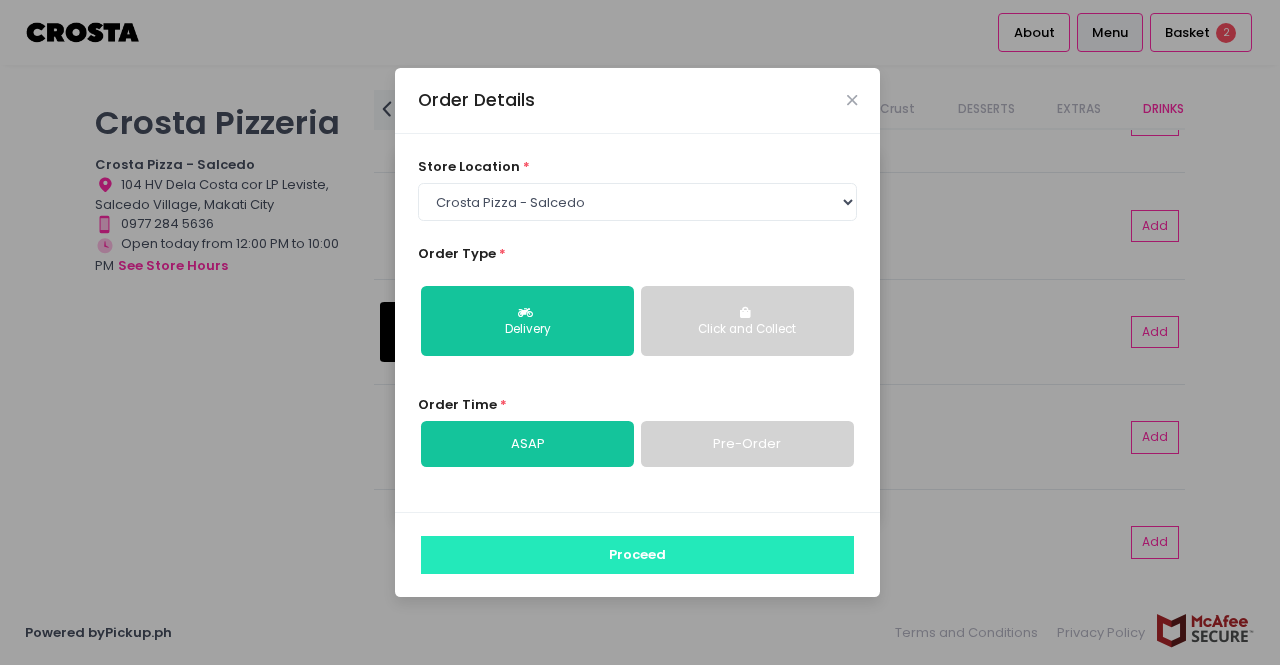 click on "Proceed" at bounding box center [637, 555] 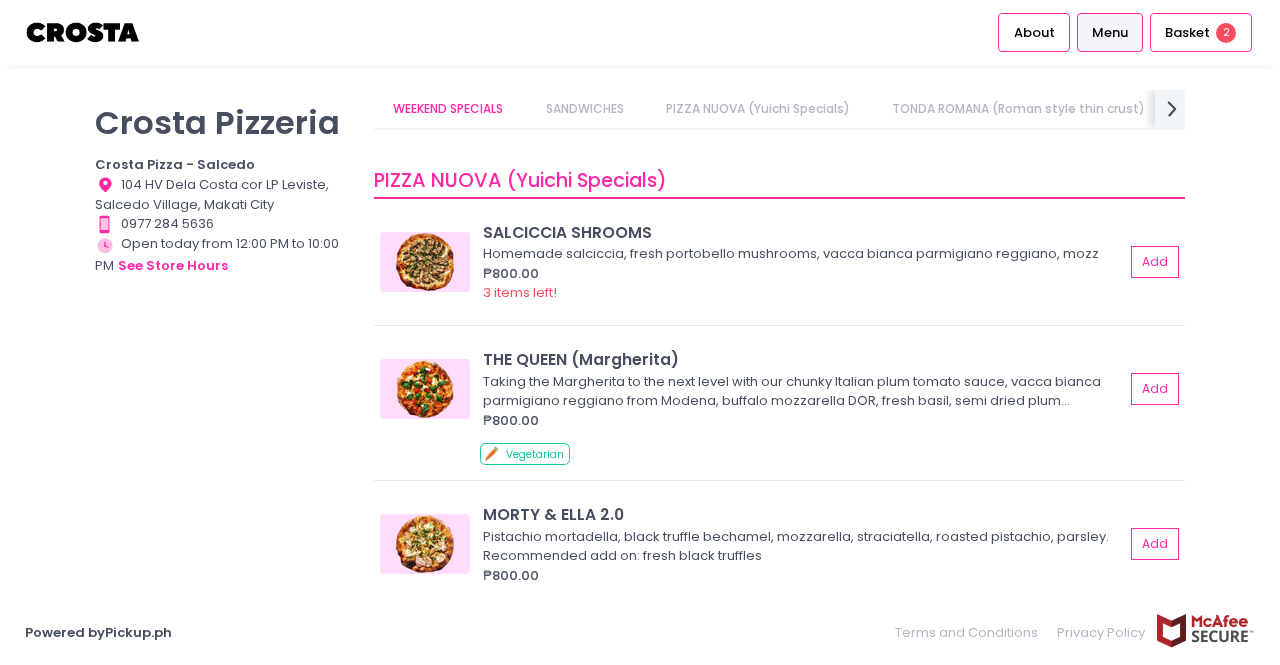 scroll, scrollTop: 421, scrollLeft: 0, axis: vertical 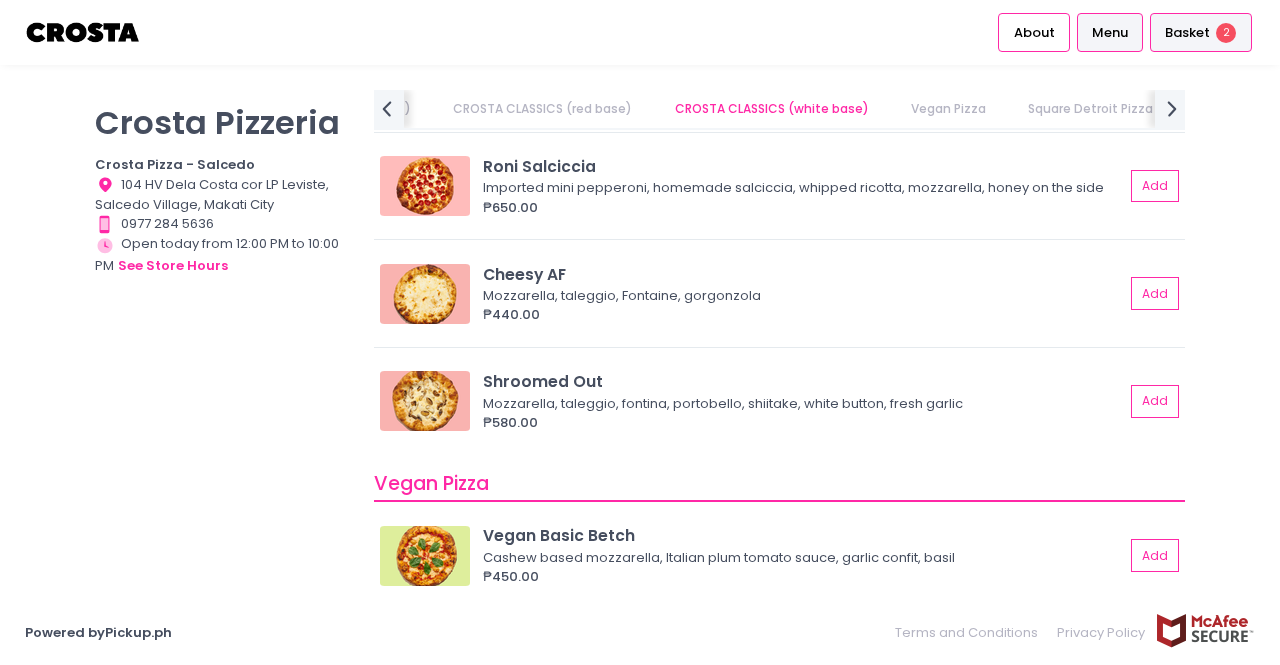 click on "Basket" at bounding box center (1187, 33) 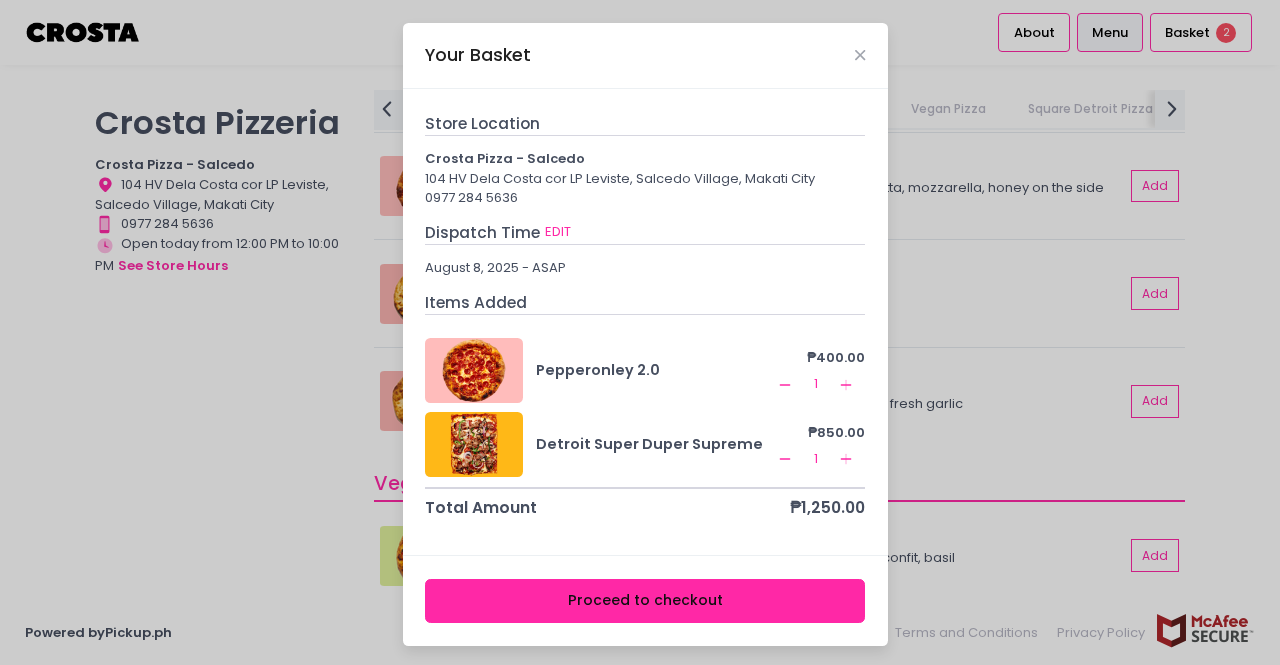 click on "Proceed to checkout" at bounding box center [645, 601] 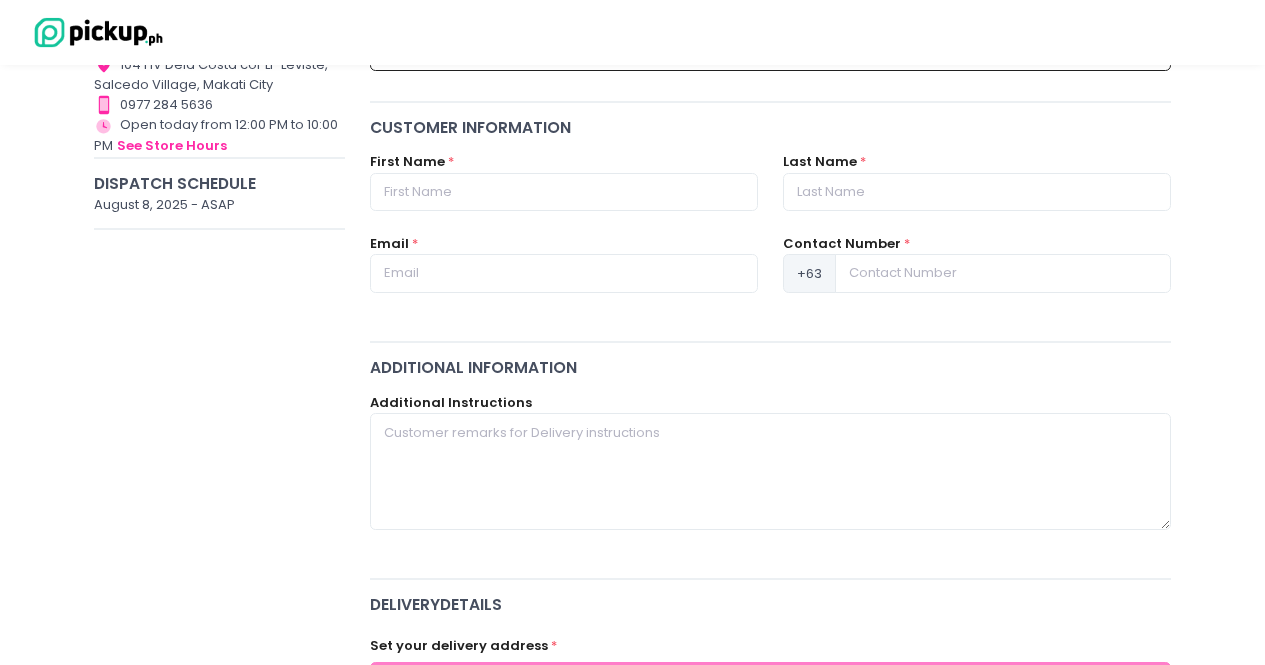 scroll, scrollTop: 246, scrollLeft: 0, axis: vertical 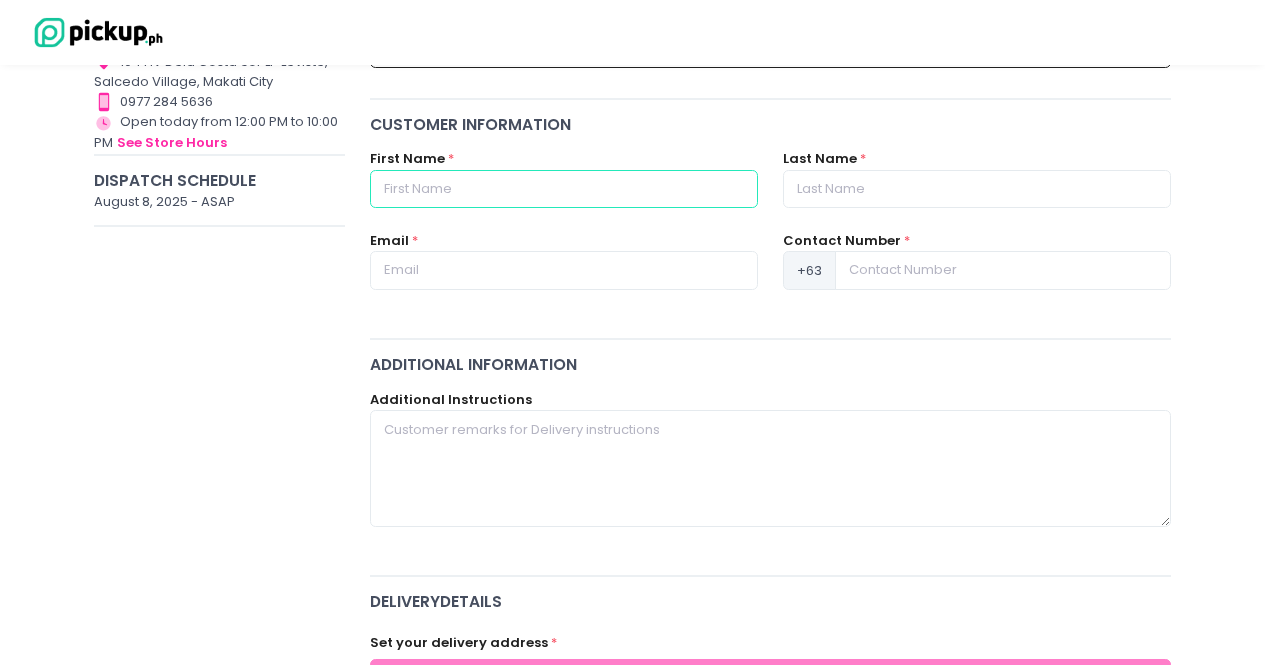 click at bounding box center [564, 189] 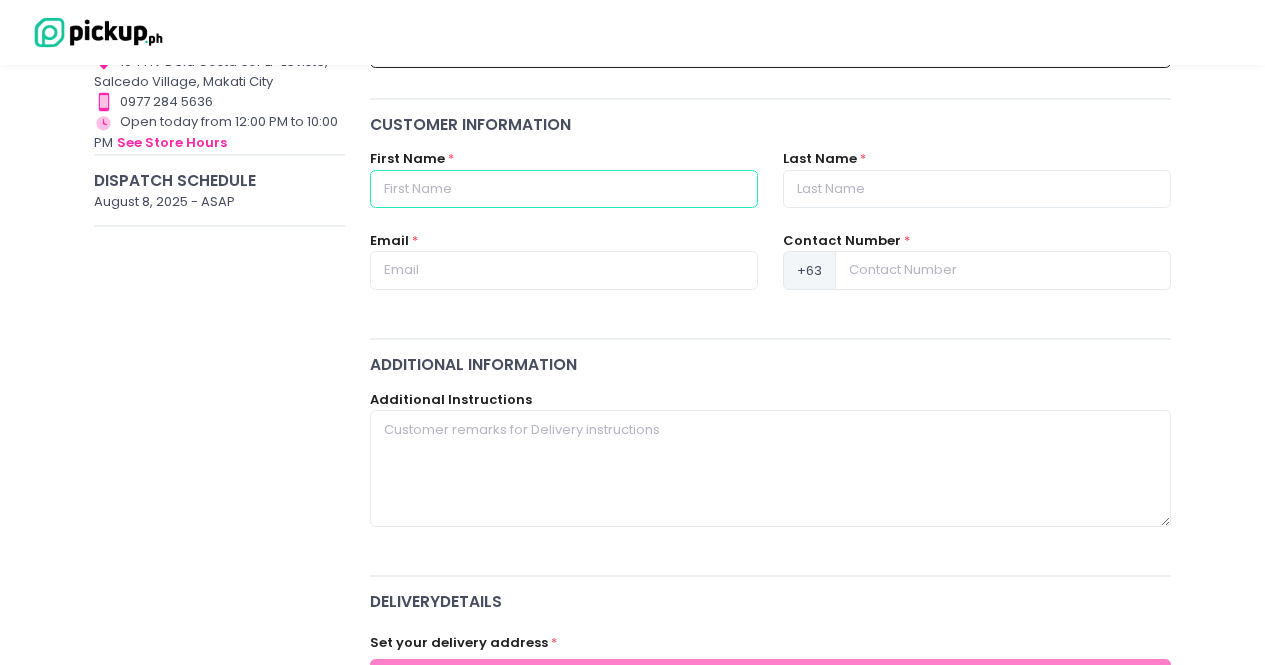 type on "[CITY]" 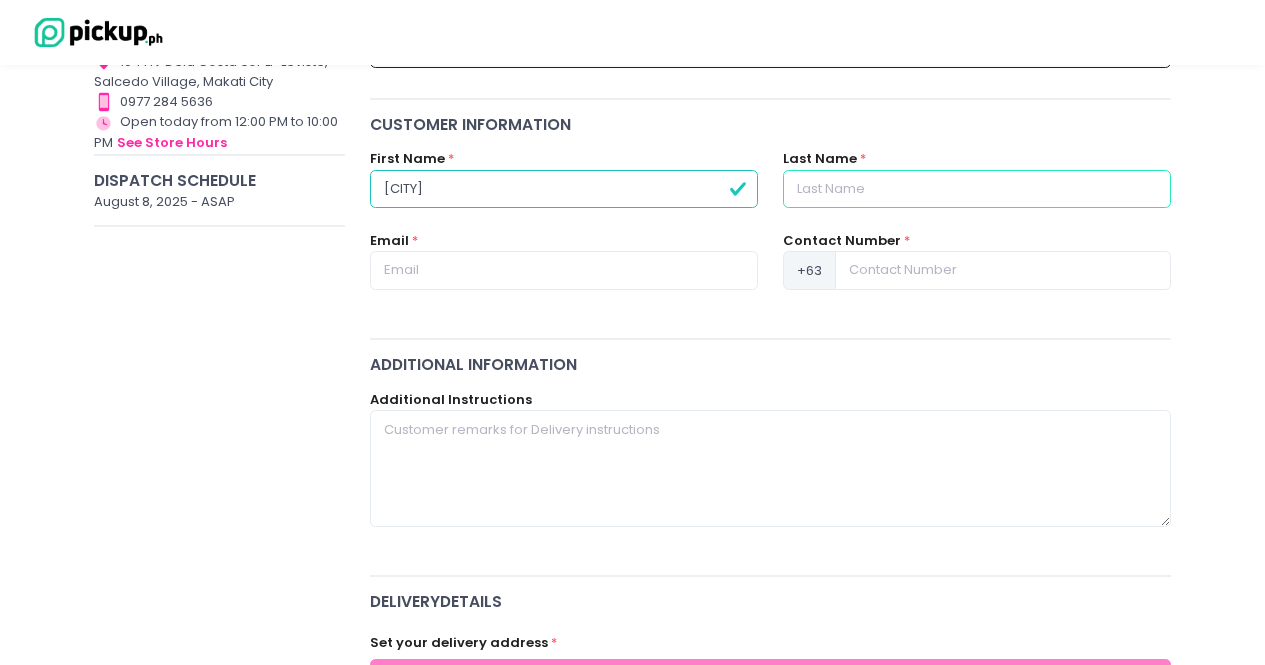 click at bounding box center [977, 189] 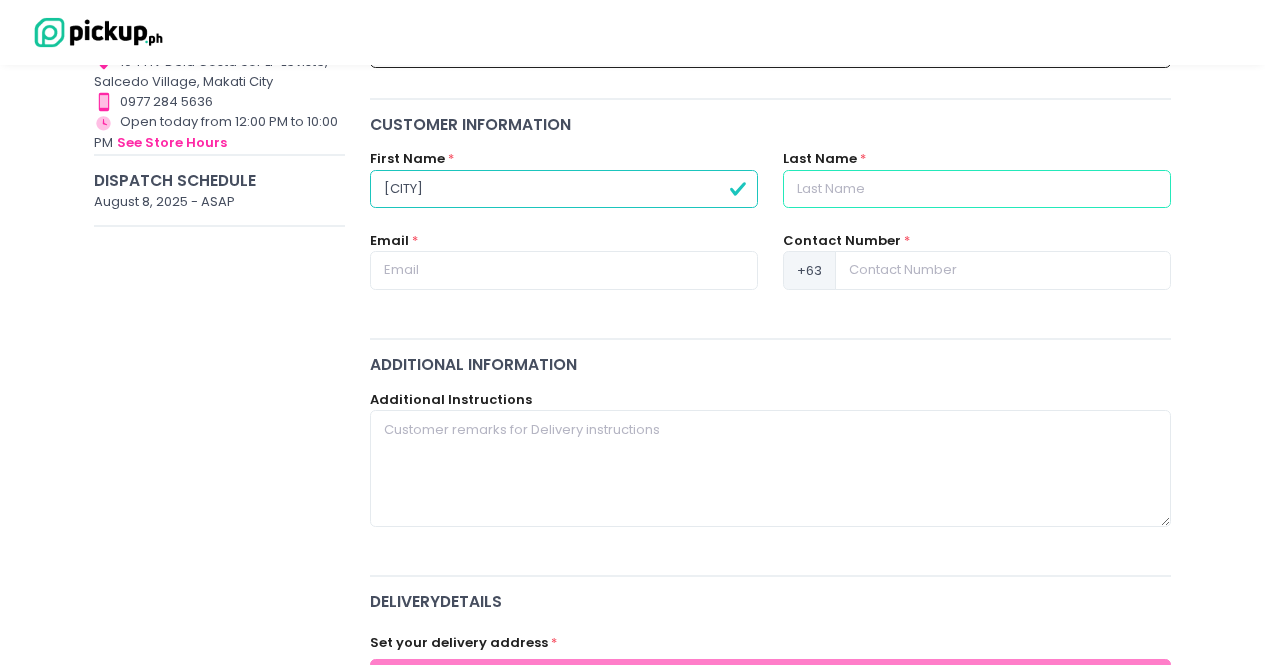 type on "[LAST]" 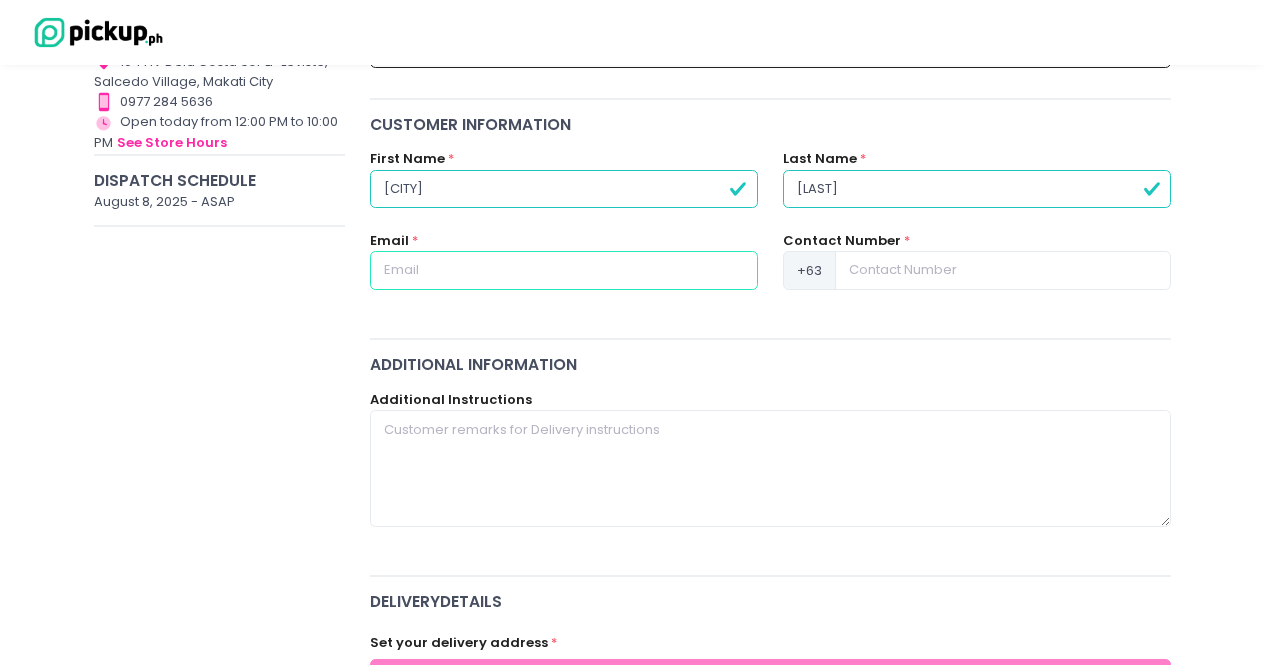 click at bounding box center (564, 270) 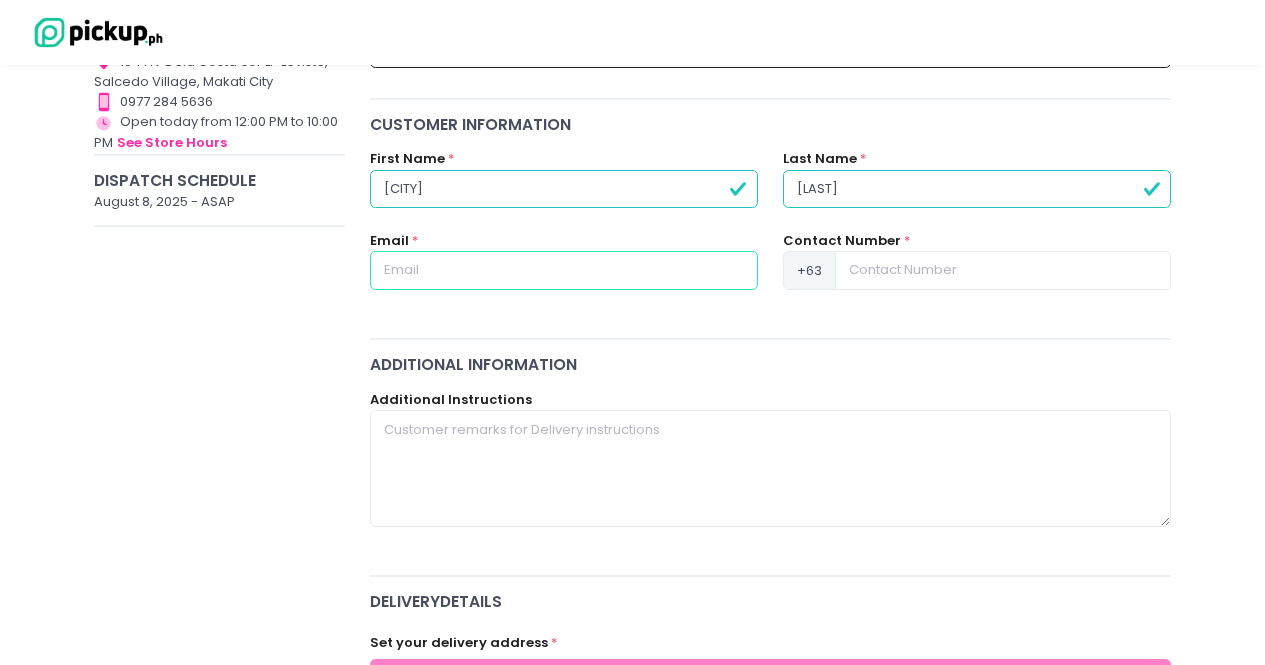 type on "[EMAIL]" 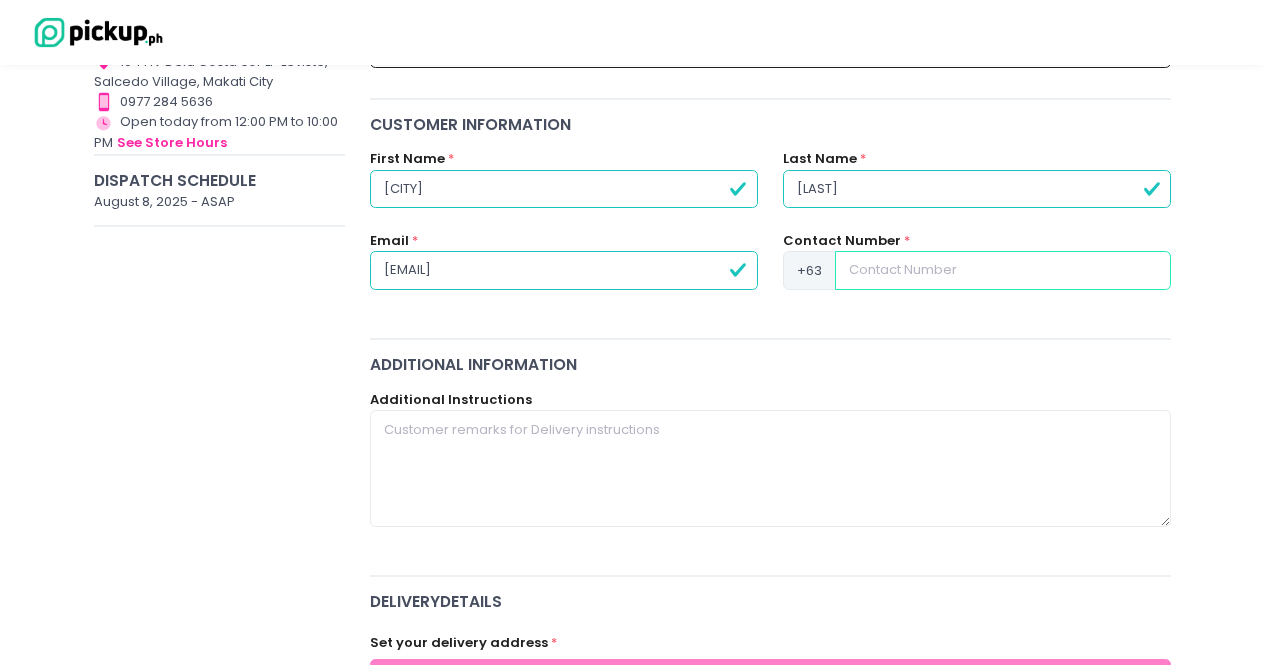 click at bounding box center (1003, 270) 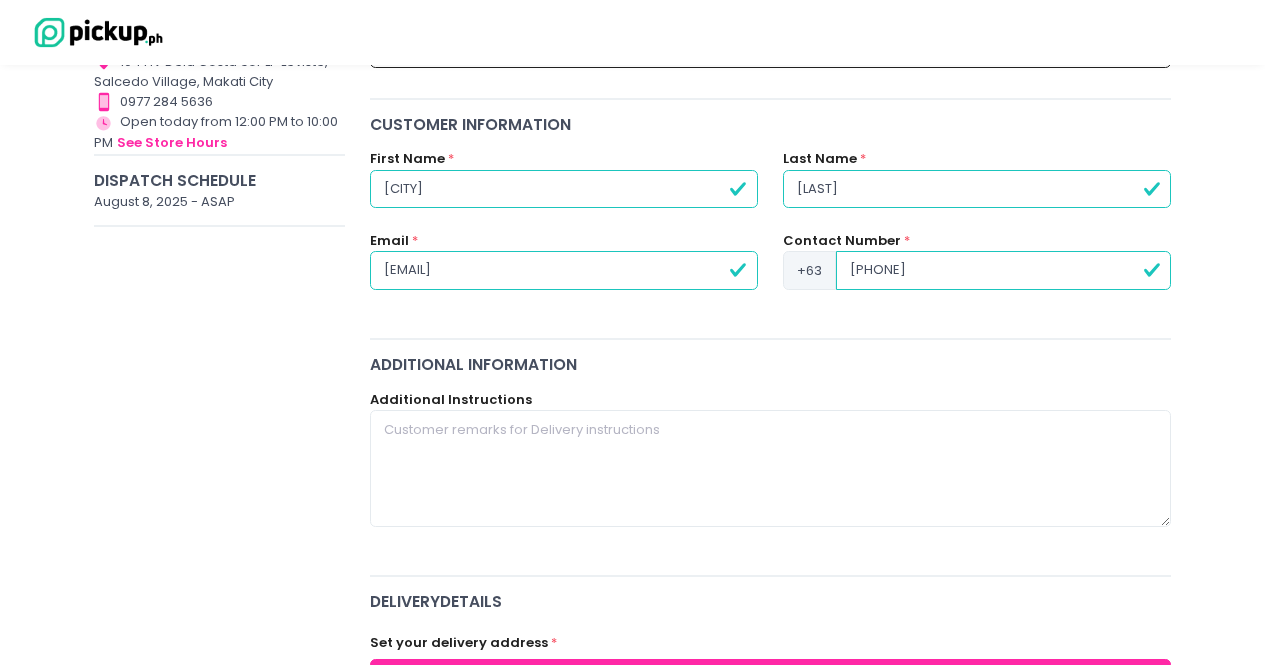 type on "[PHONE]" 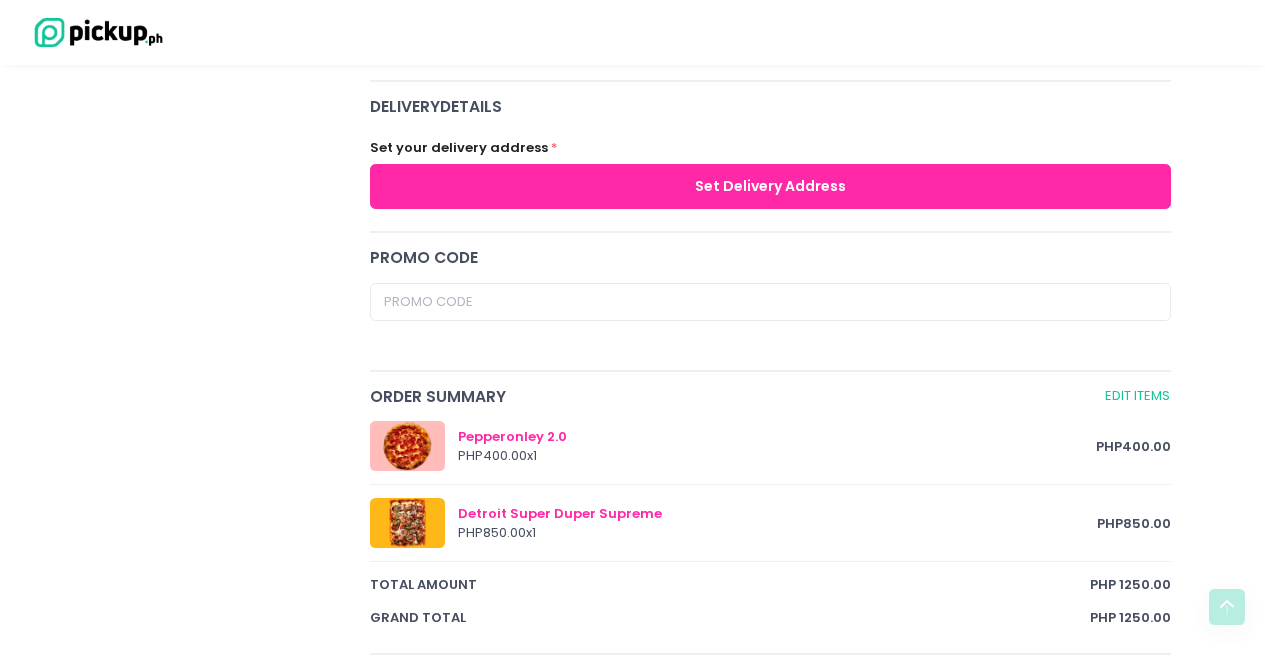 scroll, scrollTop: 748, scrollLeft: 0, axis: vertical 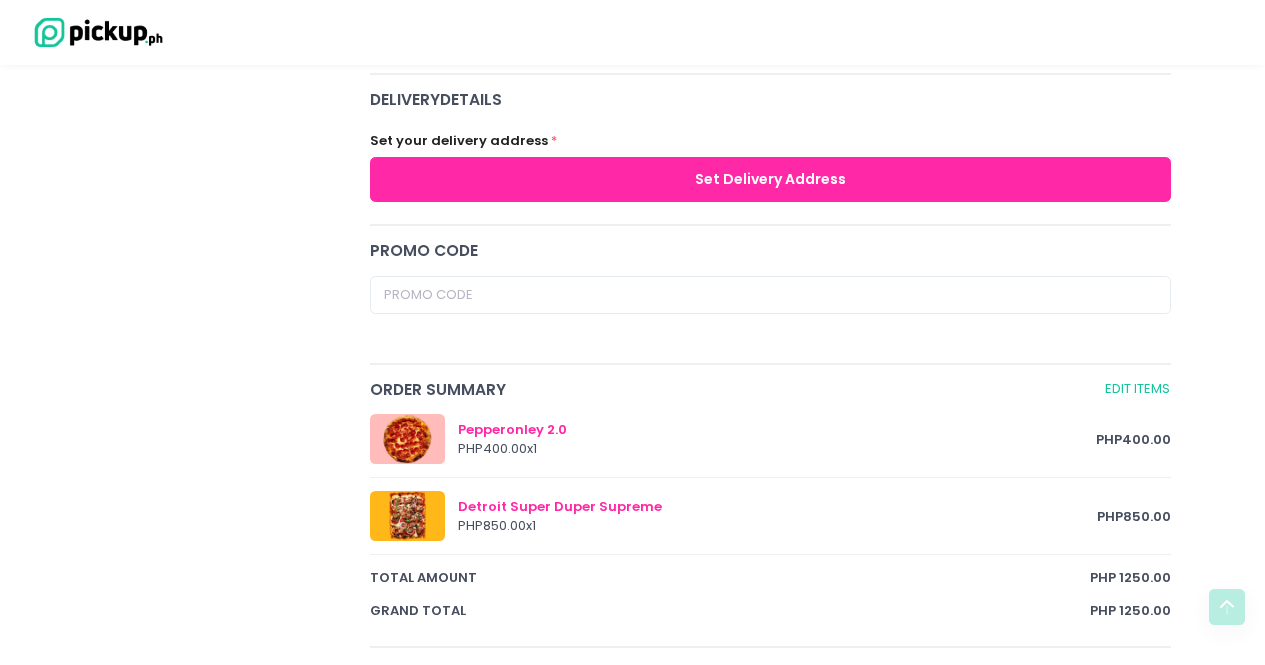 click on "Set Delivery Address" at bounding box center (771, 179) 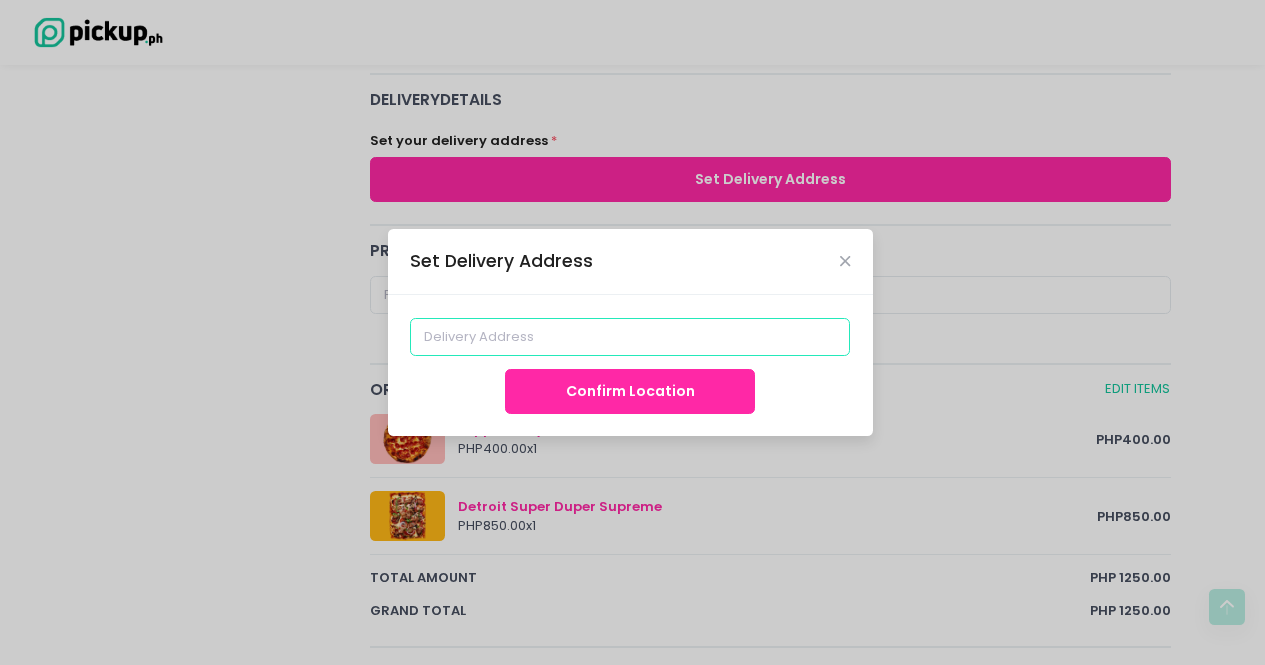 click at bounding box center [630, 337] 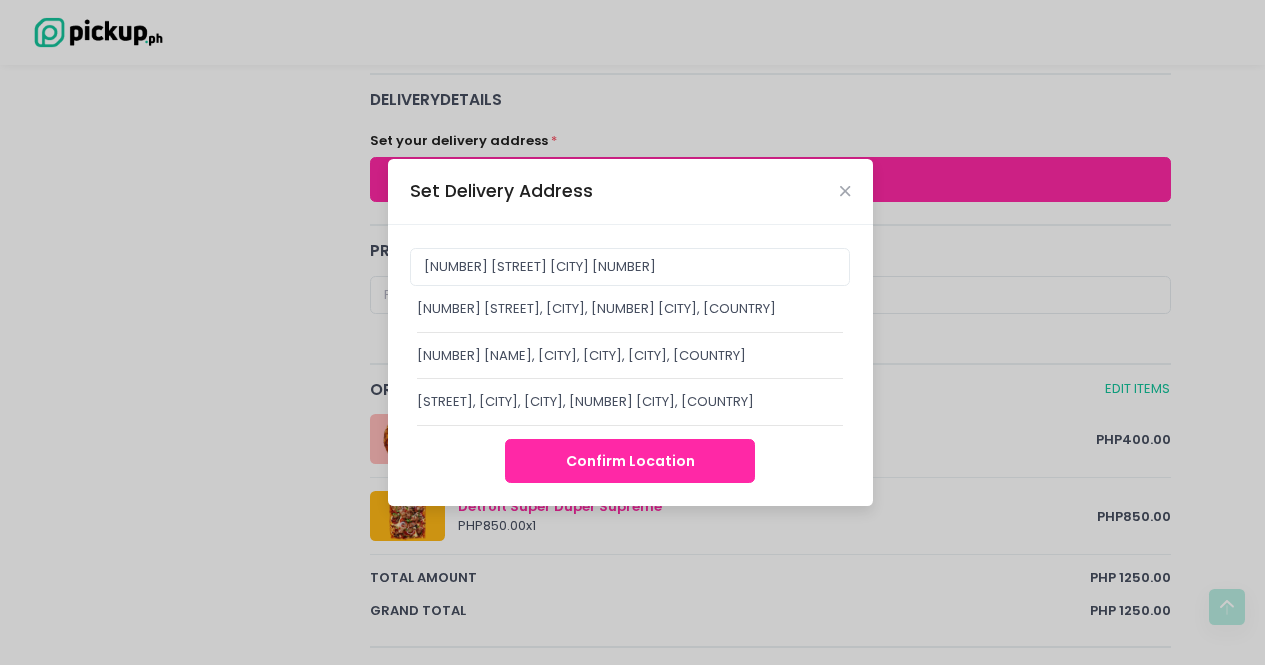 click on "[NUMBER] [STREET], [CITY], [NUMBER] [CITY], [COUNTRY]" at bounding box center [630, 309] 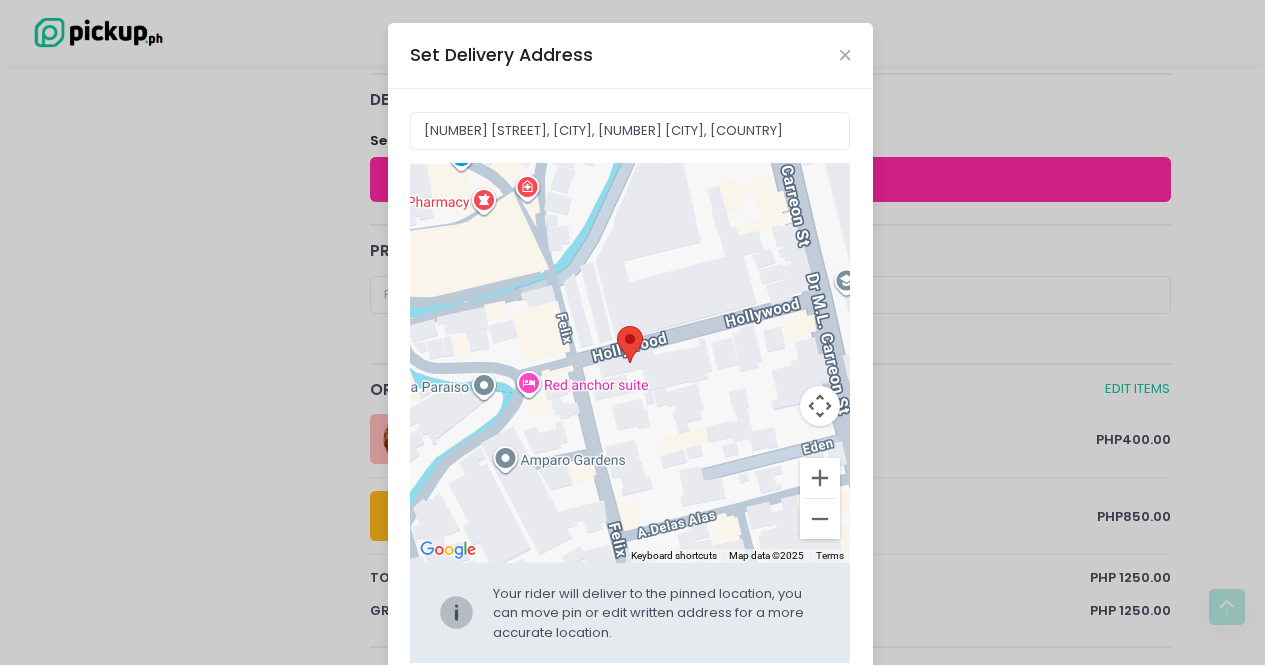 drag, startPoint x: 561, startPoint y: 427, endPoint x: 748, endPoint y: 381, distance: 192.57466 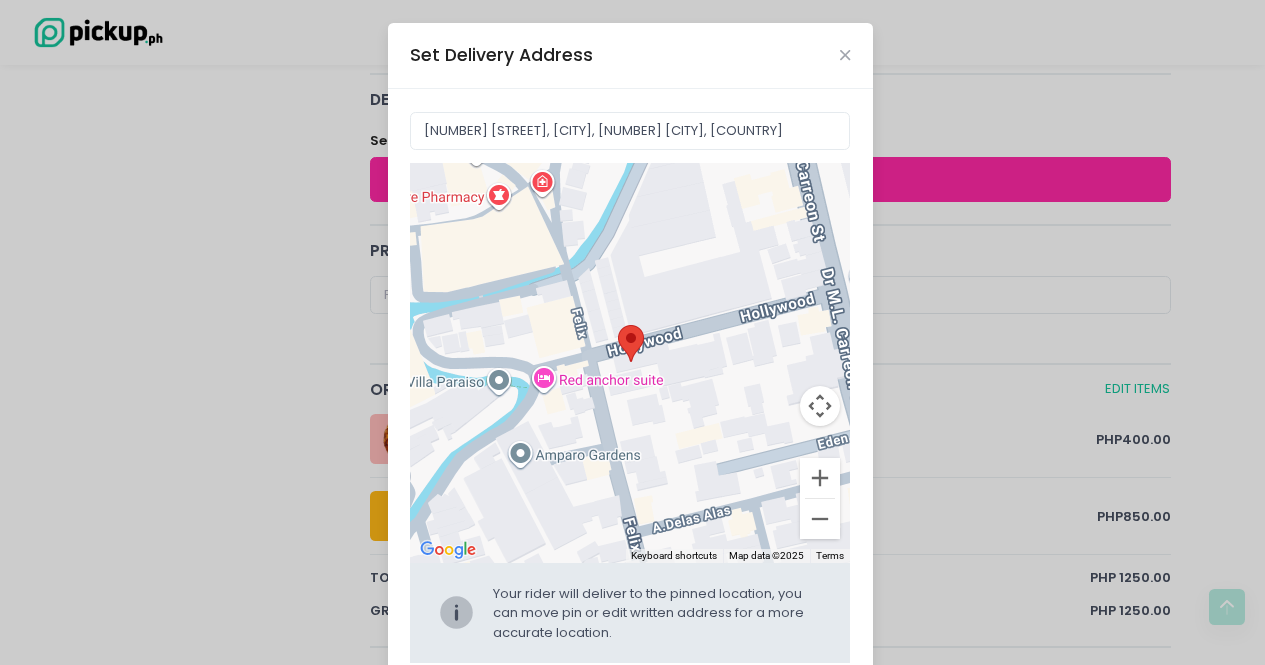 drag, startPoint x: 660, startPoint y: 407, endPoint x: 677, endPoint y: 401, distance: 18.027756 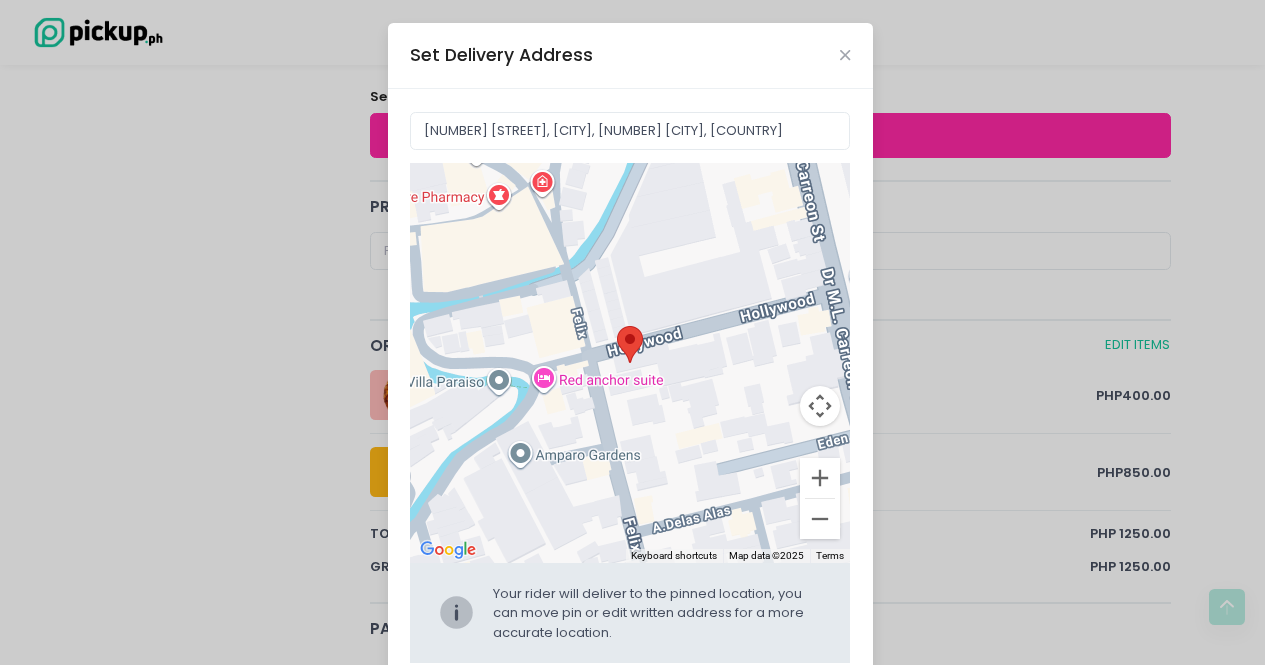 scroll, scrollTop: 802, scrollLeft: 0, axis: vertical 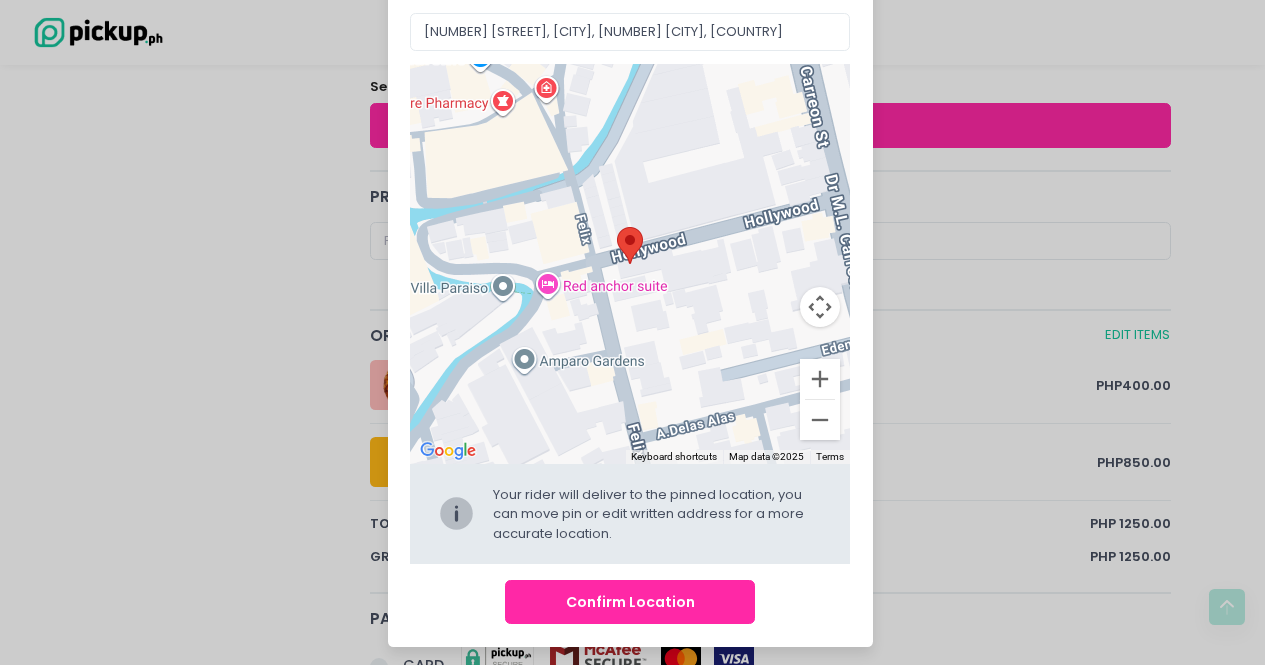 click at bounding box center [630, 264] 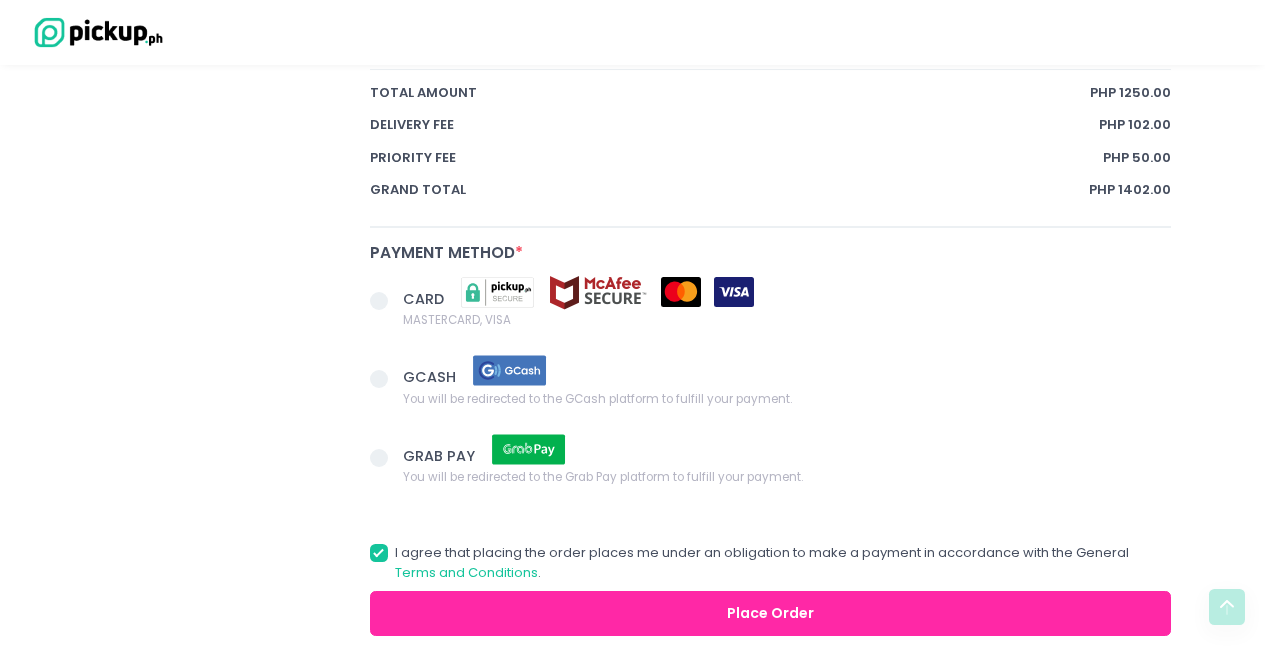 scroll, scrollTop: 1333, scrollLeft: 0, axis: vertical 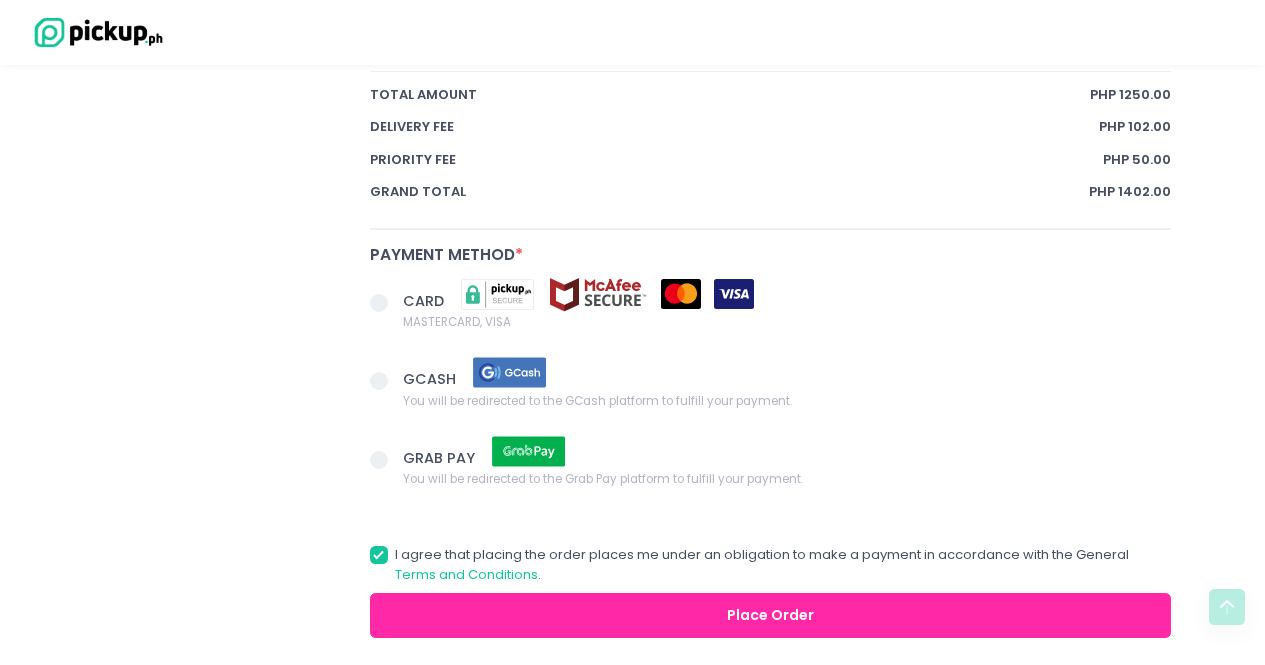 click on "MASTERCARD, VISA" at bounding box center [578, 322] 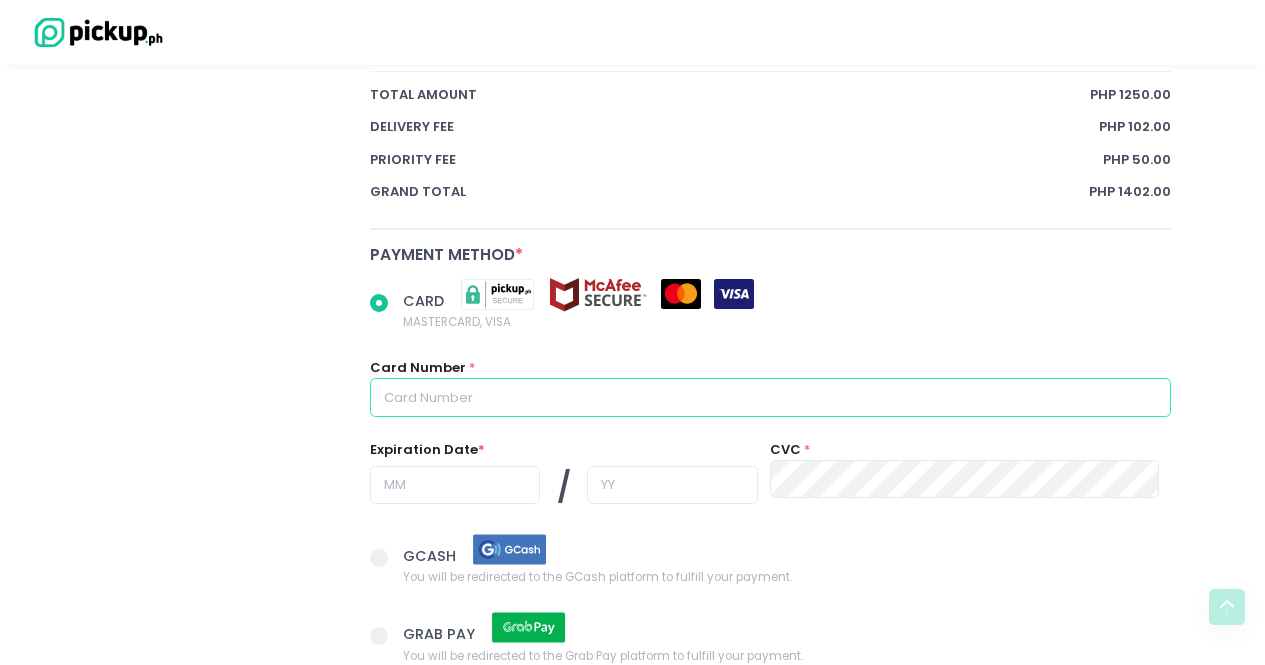 radio on "true" 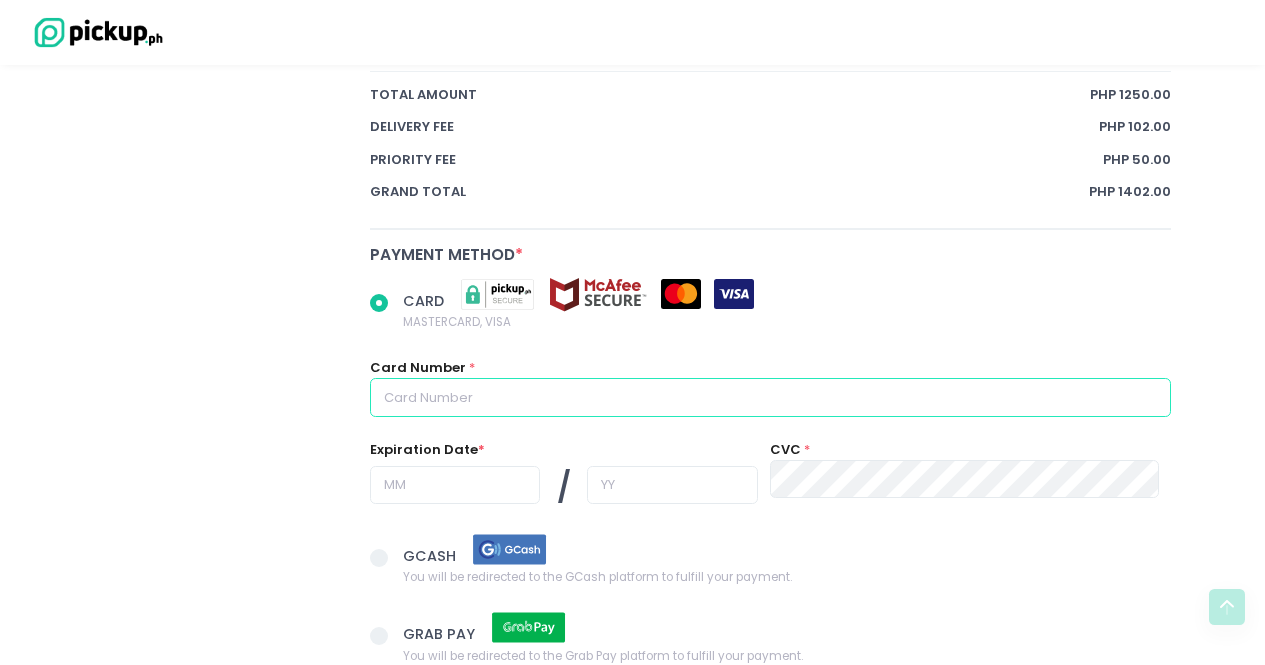 type on "4" 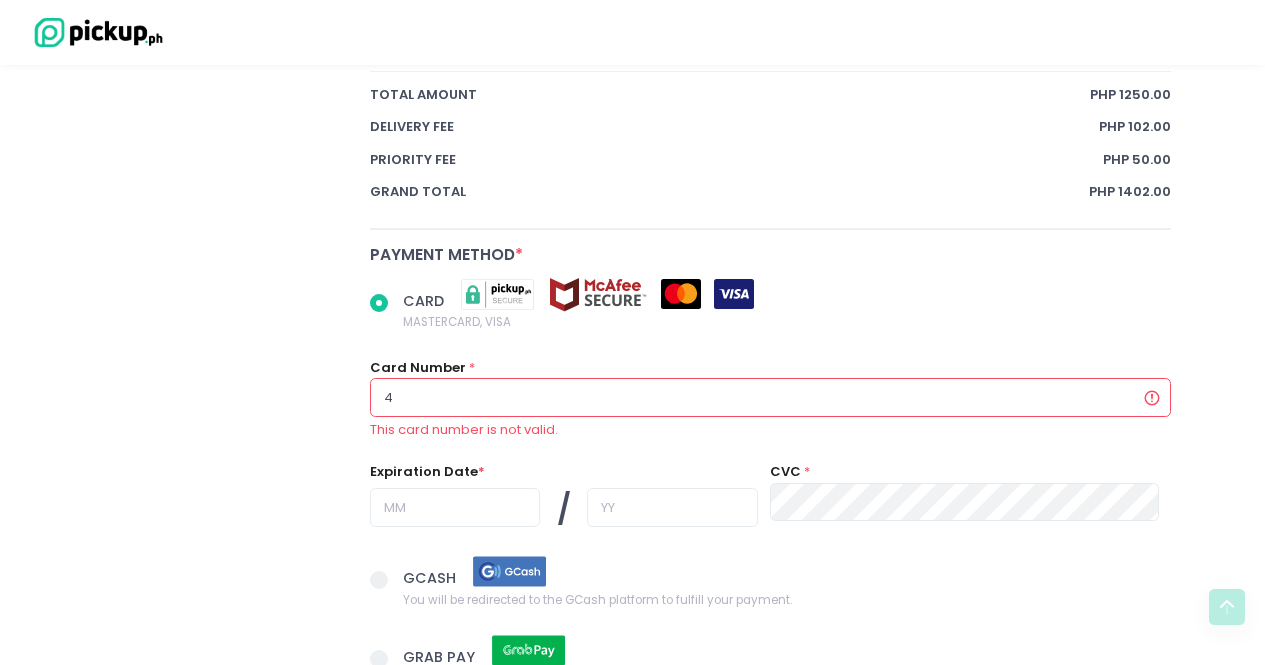 radio on "true" 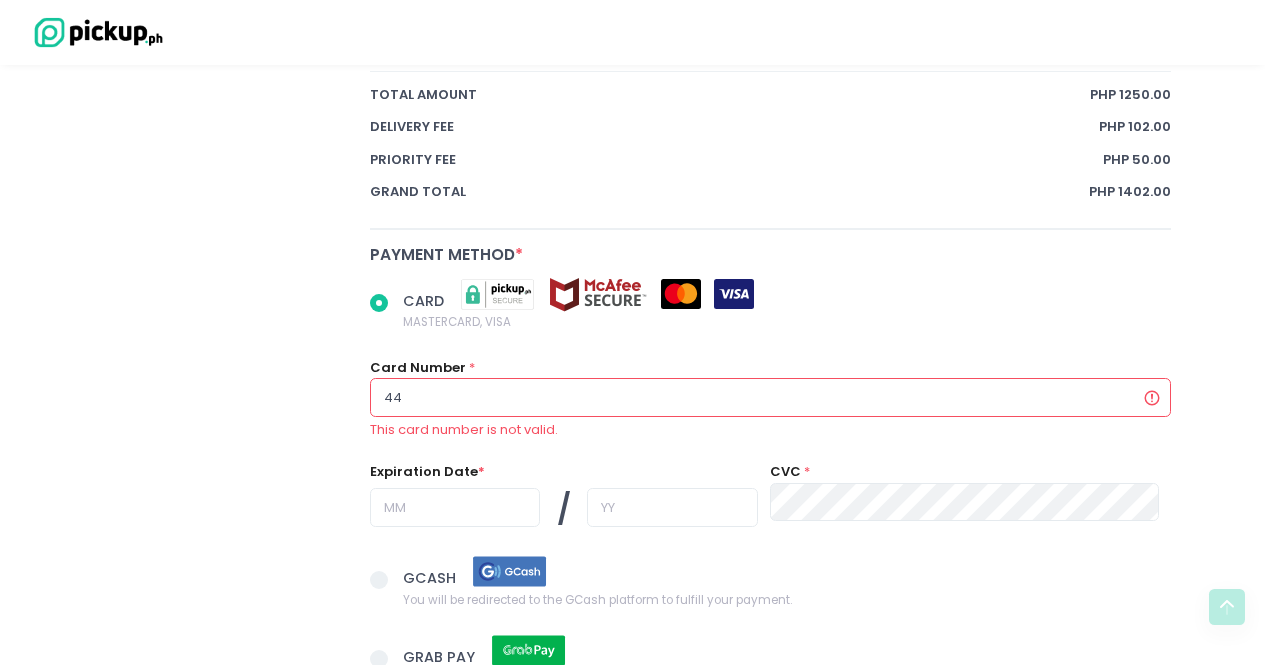 radio on "true" 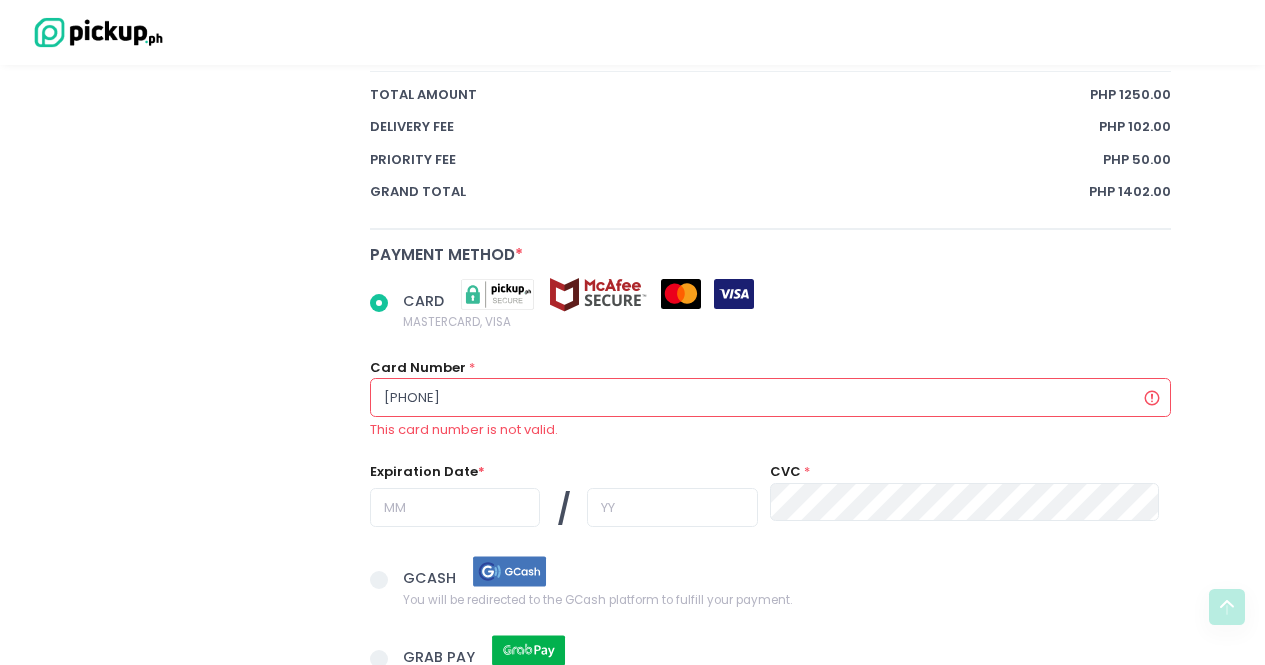 radio on "true" 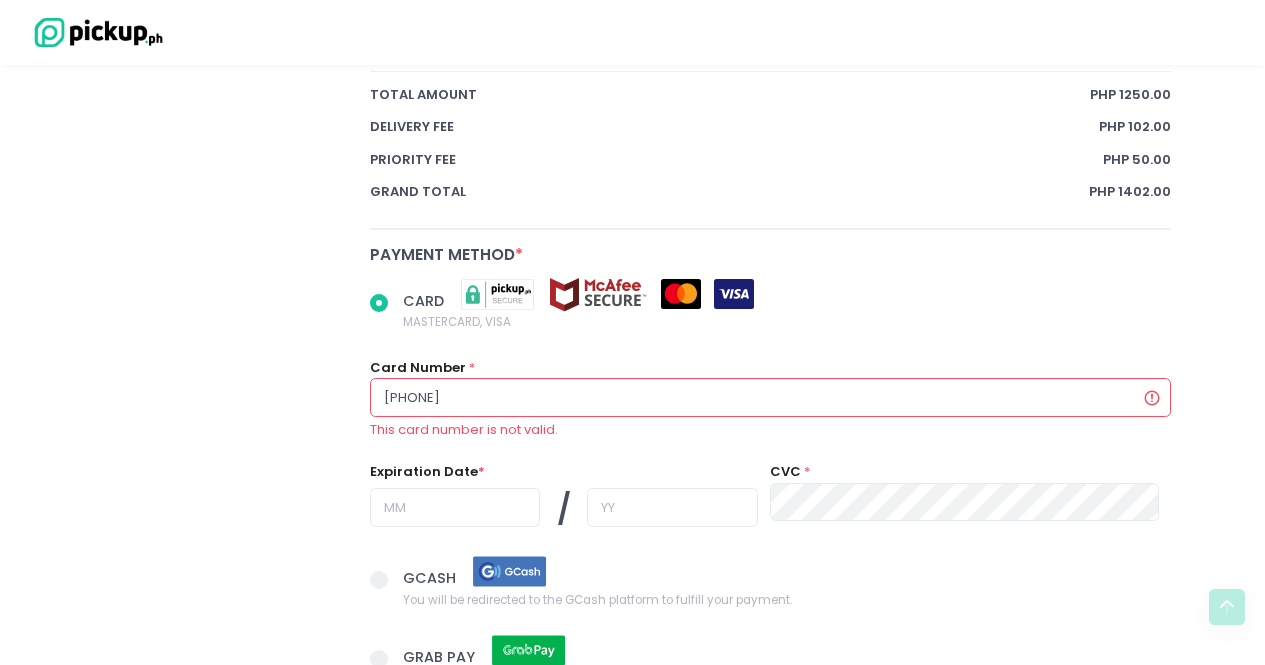 radio on "true" 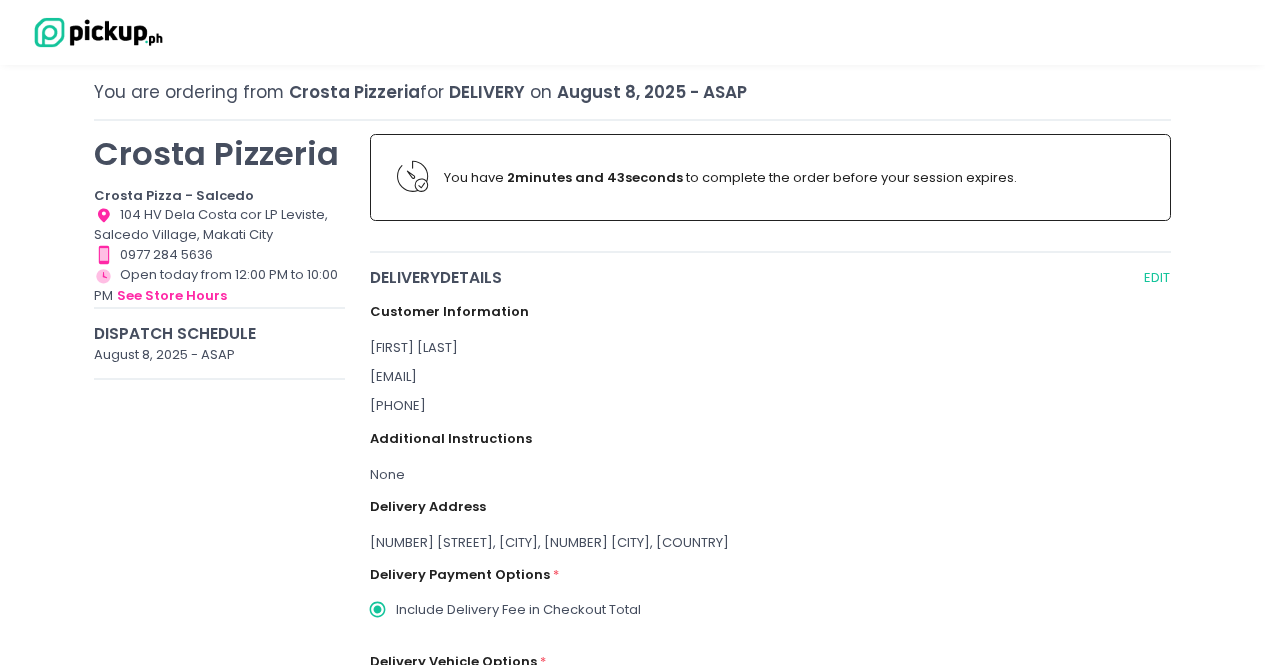 scroll, scrollTop: 82, scrollLeft: 0, axis: vertical 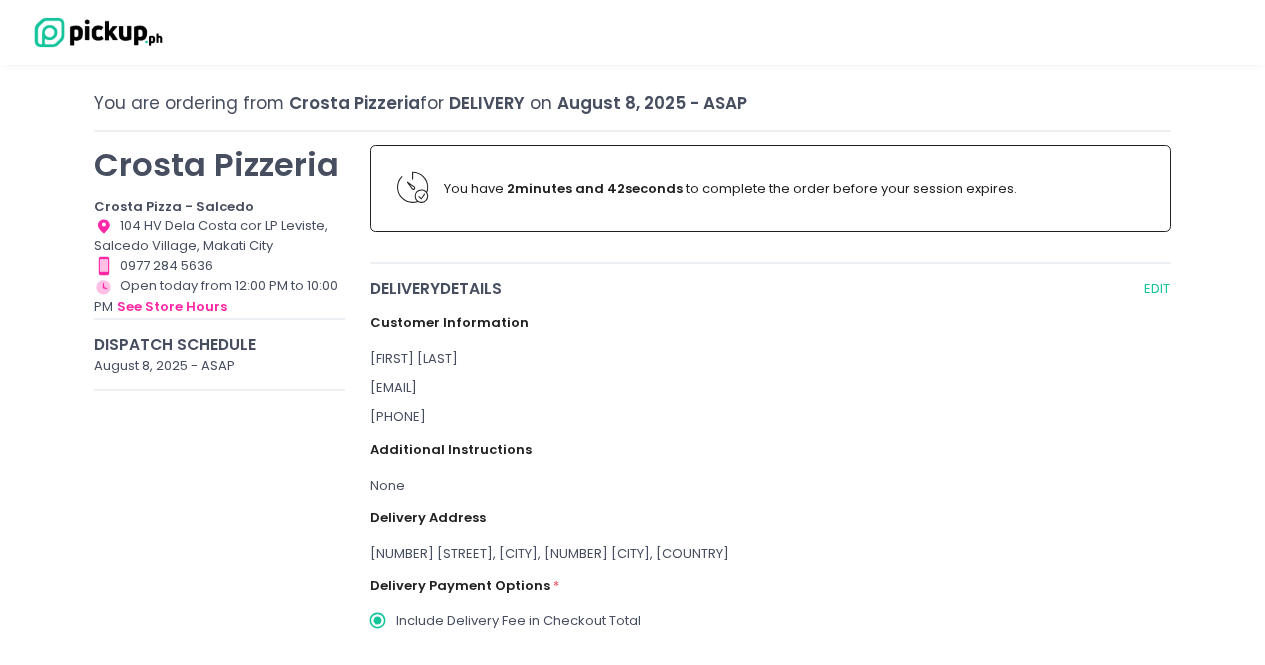 type on "[PHONE]" 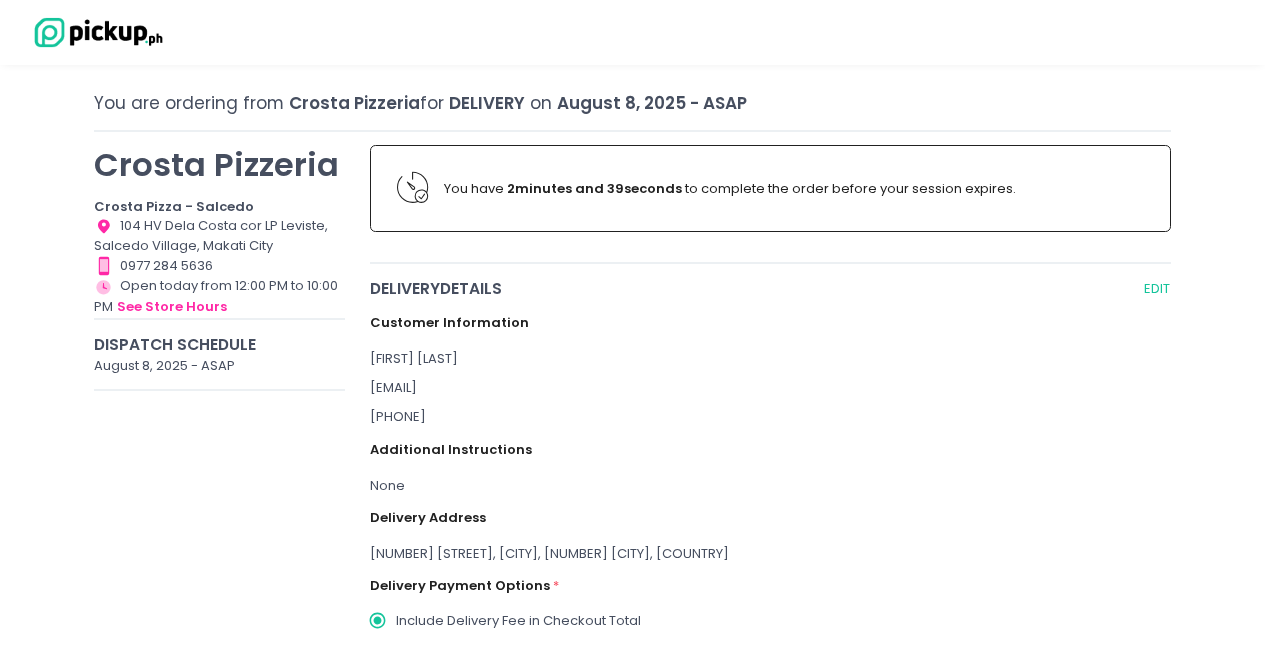 click on "August 8, 2025    - ASAP" at bounding box center (219, 366) 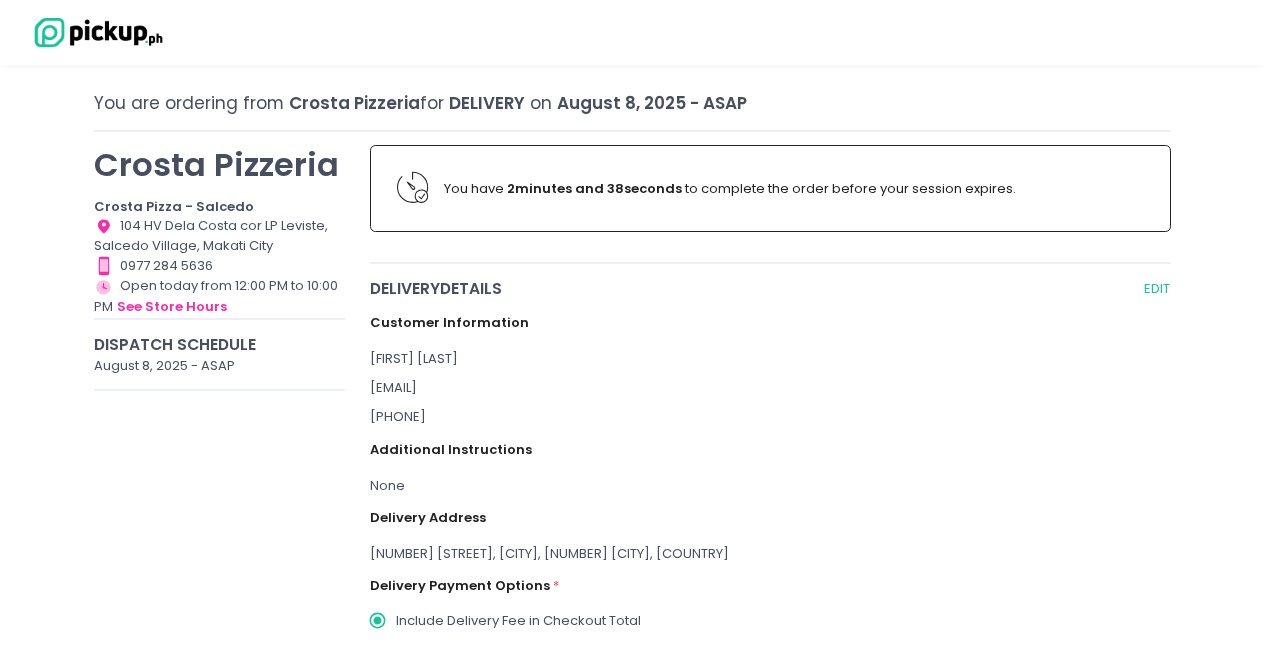 click on "August 8, 2025    - ASAP" at bounding box center (219, 366) 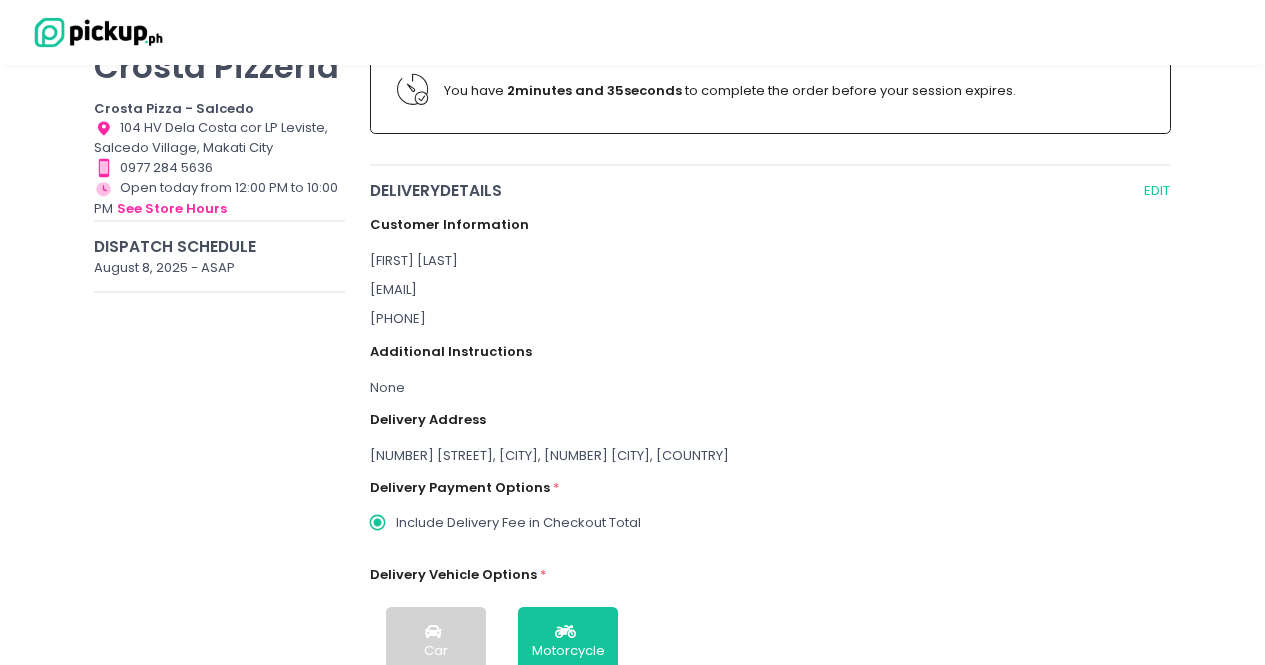 scroll, scrollTop: 230, scrollLeft: 0, axis: vertical 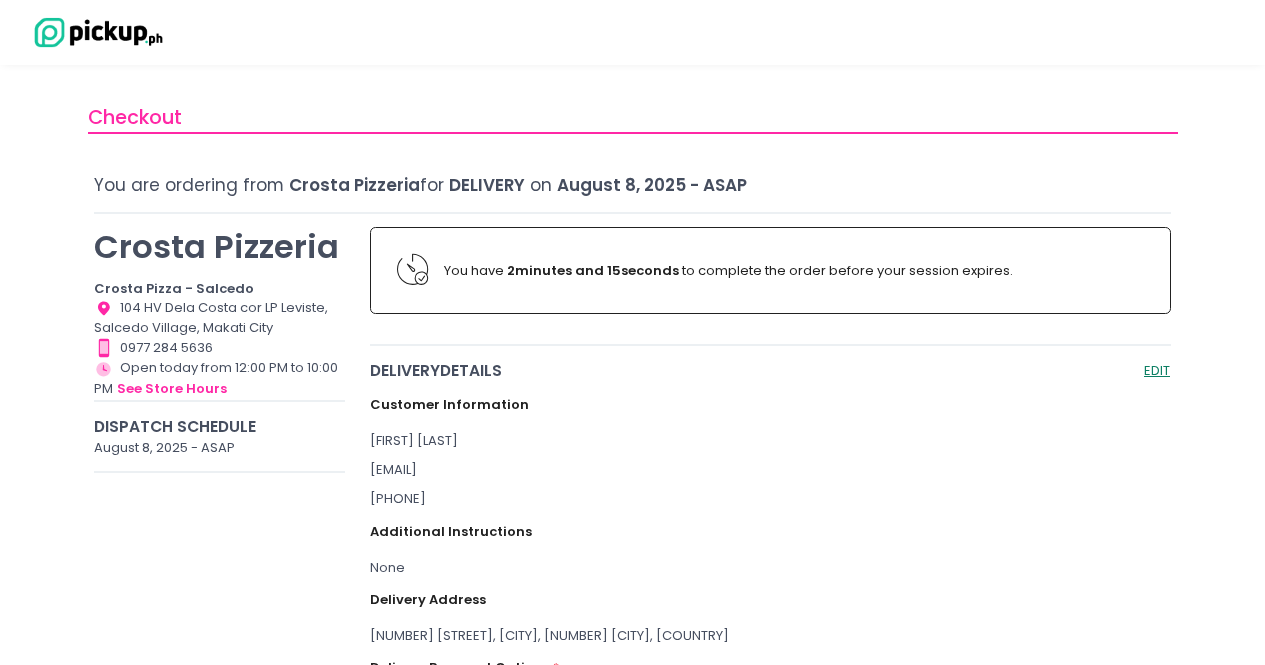 click on "EDIT" at bounding box center [1157, 370] 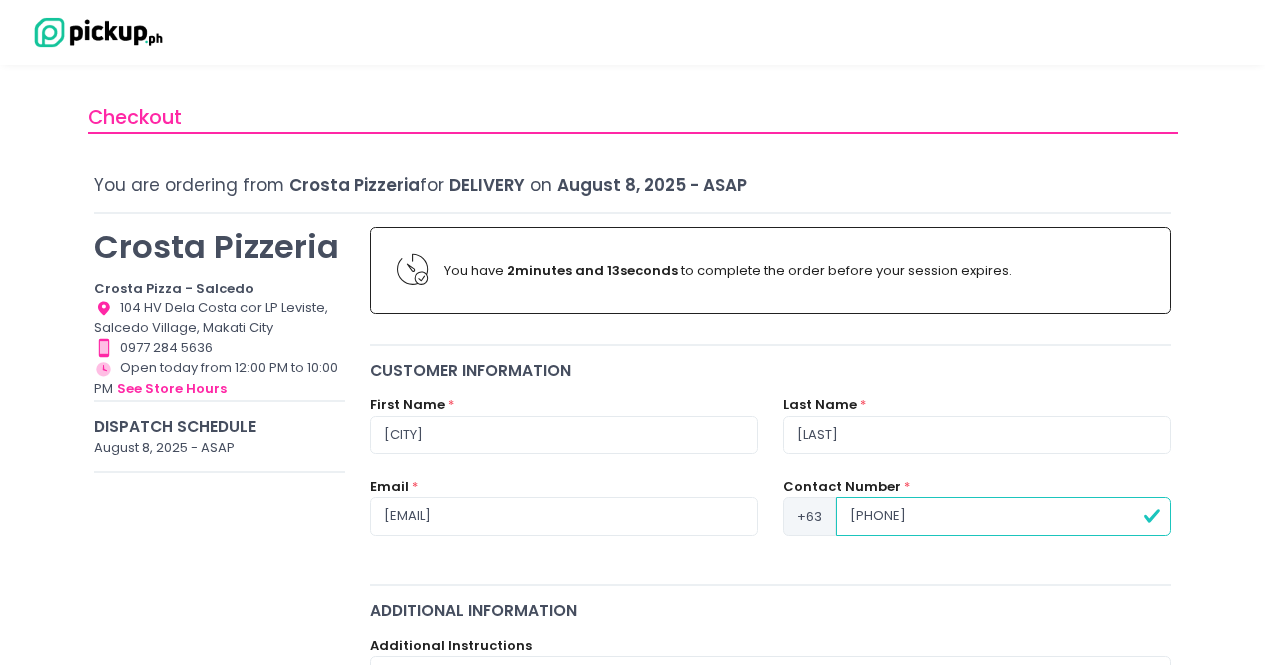 click on "Crosta Pizzeria" at bounding box center [219, 246] 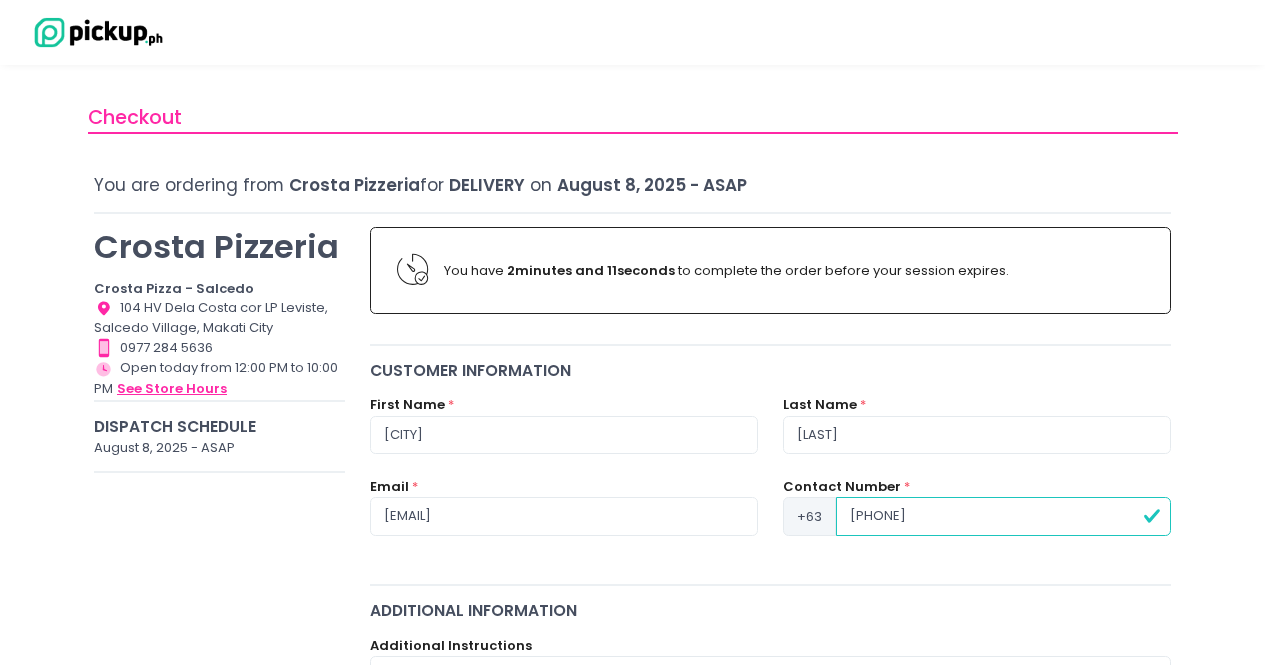 click on "see store hours" at bounding box center [172, 389] 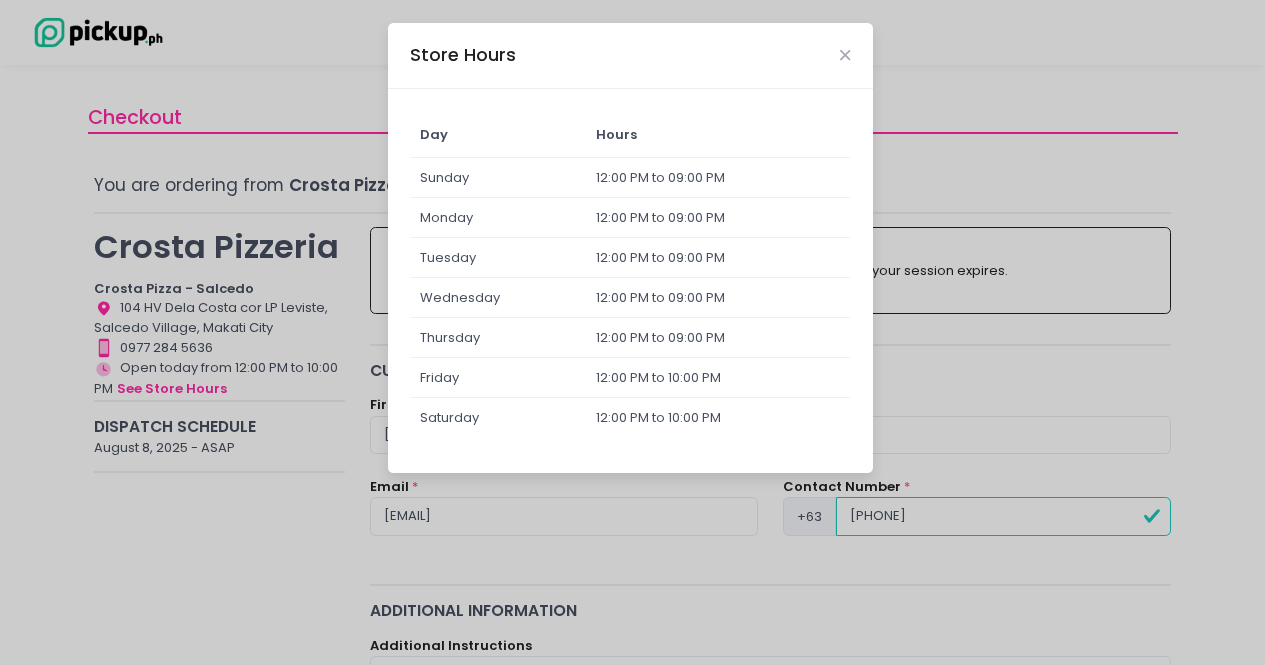 click on "Store Hours Day Hours Sunday 12:00 PM to 09:00 PM Monday 12:00 PM to 09:00 PM Tuesday 12:00 PM to 09:00 PM Wednesday 12:00 PM to 09:00 PM Thursday 12:00 PM to 09:00 PM Friday 12:00 PM to 10:00 PM Saturday 12:00 PM to 10:00 PM" at bounding box center [632, 332] 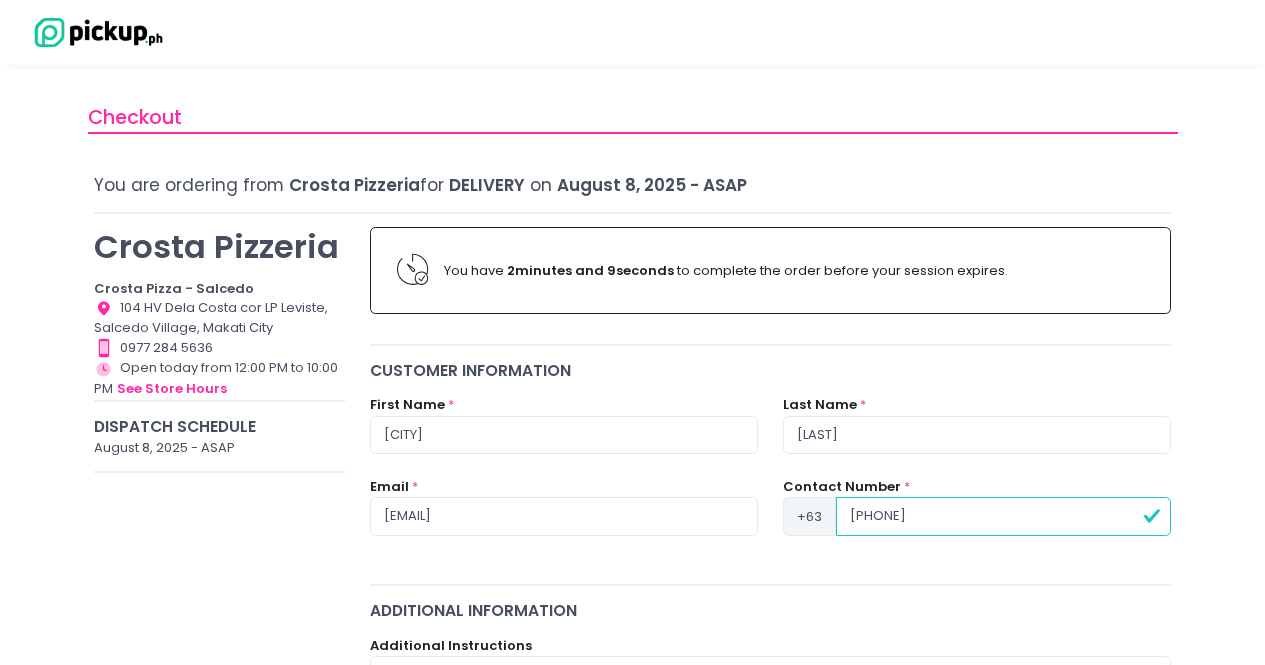click at bounding box center [95, 32] 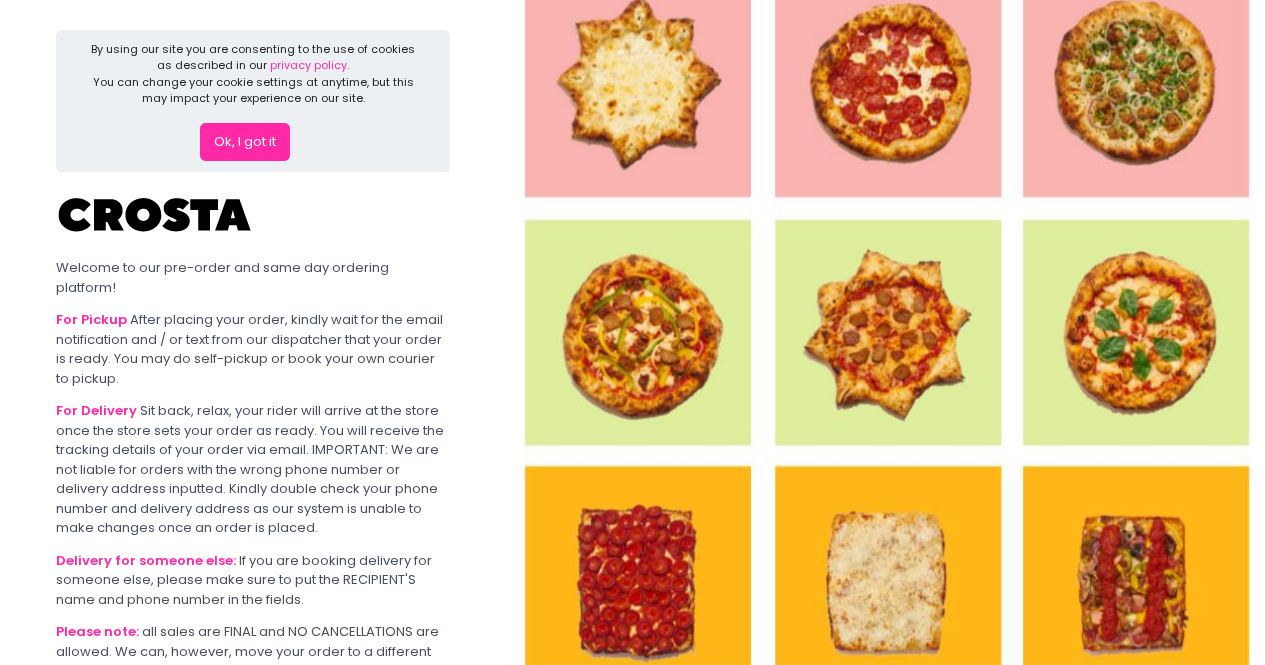 click on "Ok, I got it" at bounding box center (245, 142) 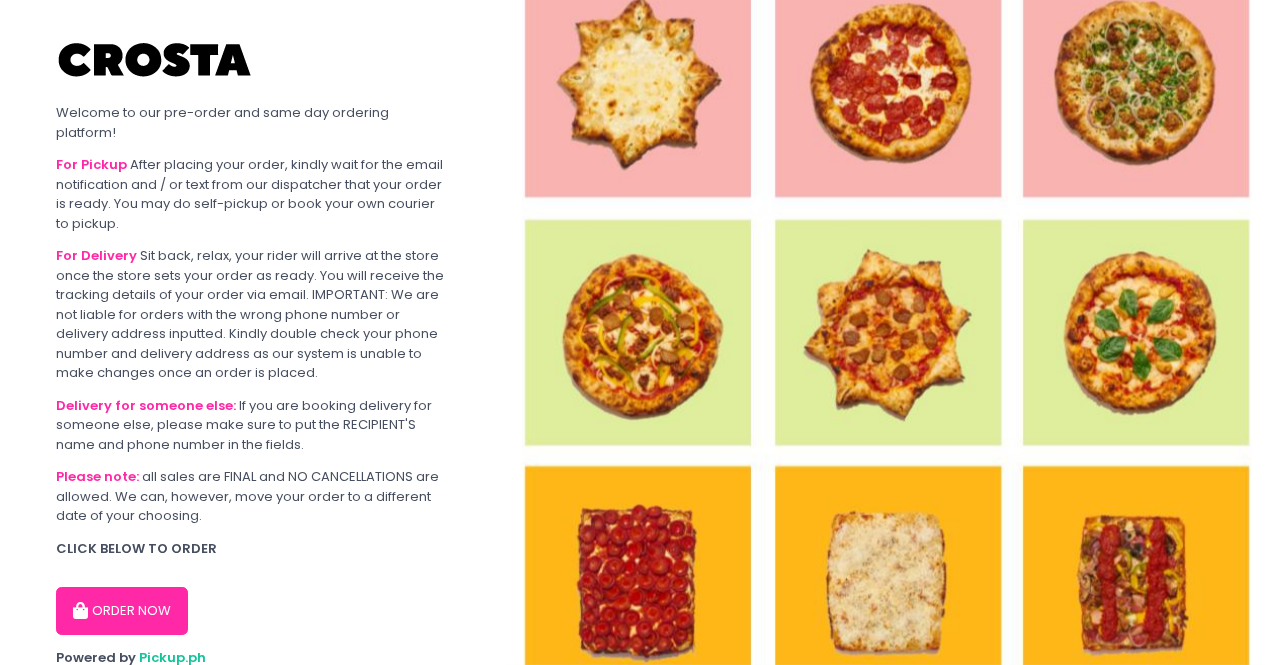 click on "ORDER NOW" at bounding box center [122, 611] 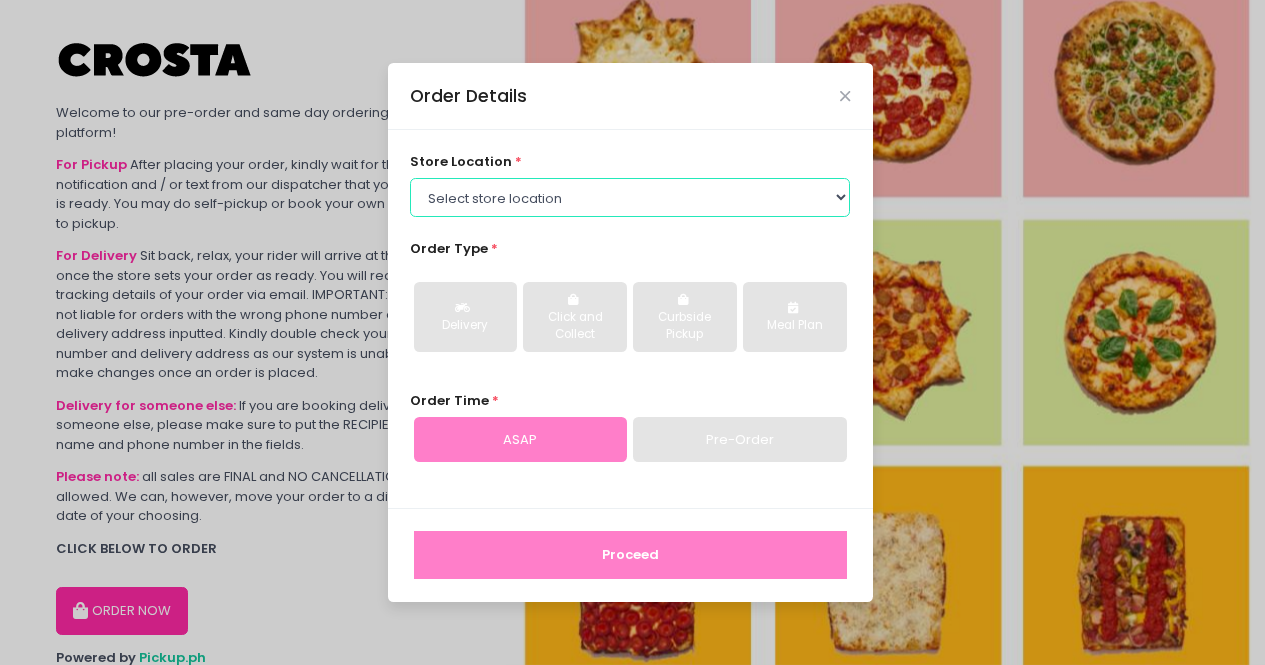 click on "Select store location Crosta Pizza - Salcedo  Crosta Pizza - San Juan" at bounding box center [630, 197] 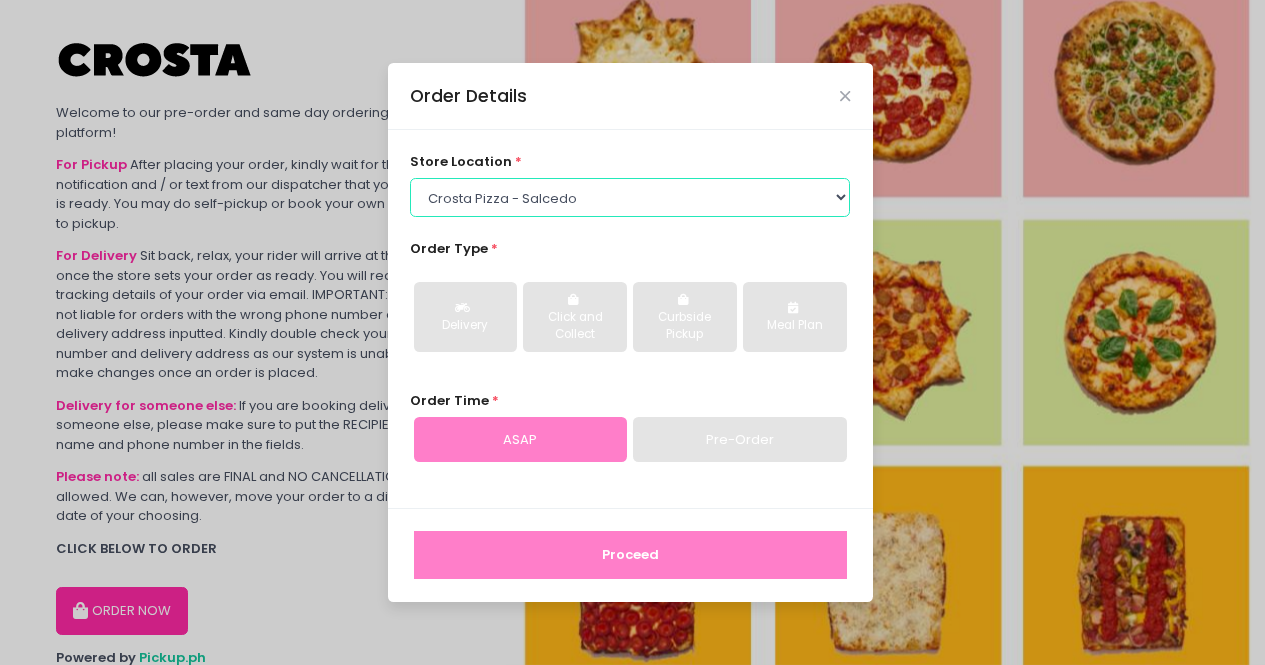 click on "Select store location Crosta Pizza - Salcedo  Crosta Pizza - San Juan" at bounding box center (630, 197) 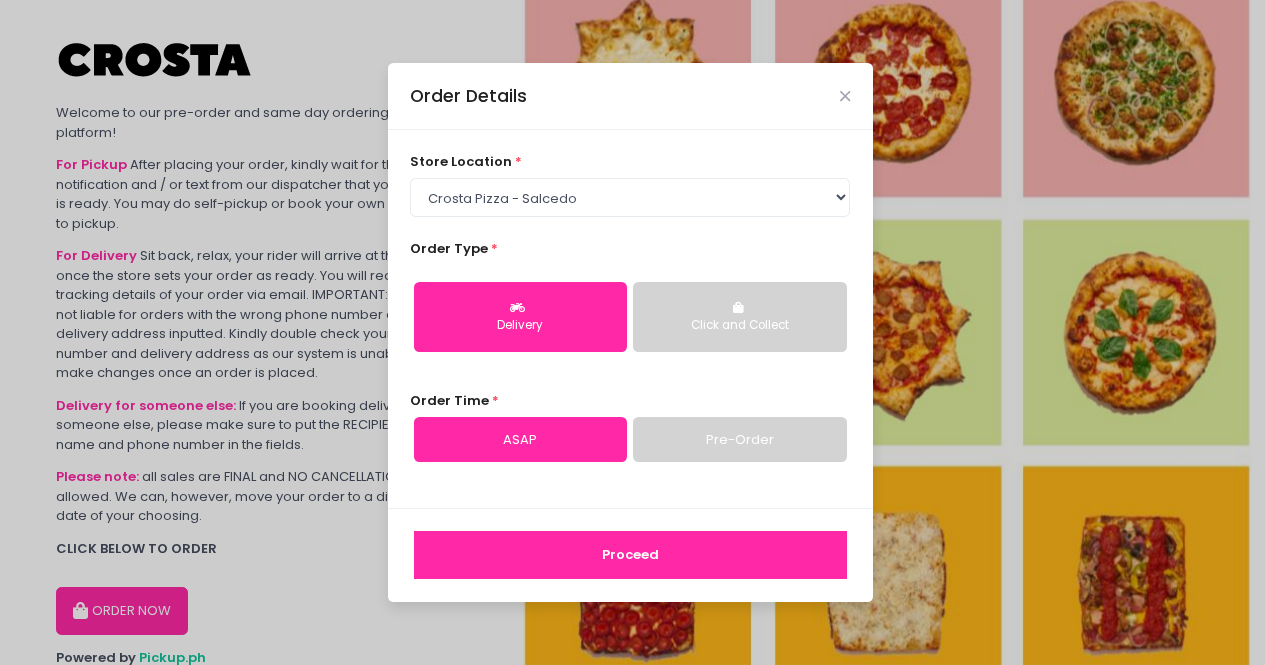 click on "Pre-Order" at bounding box center [739, 440] 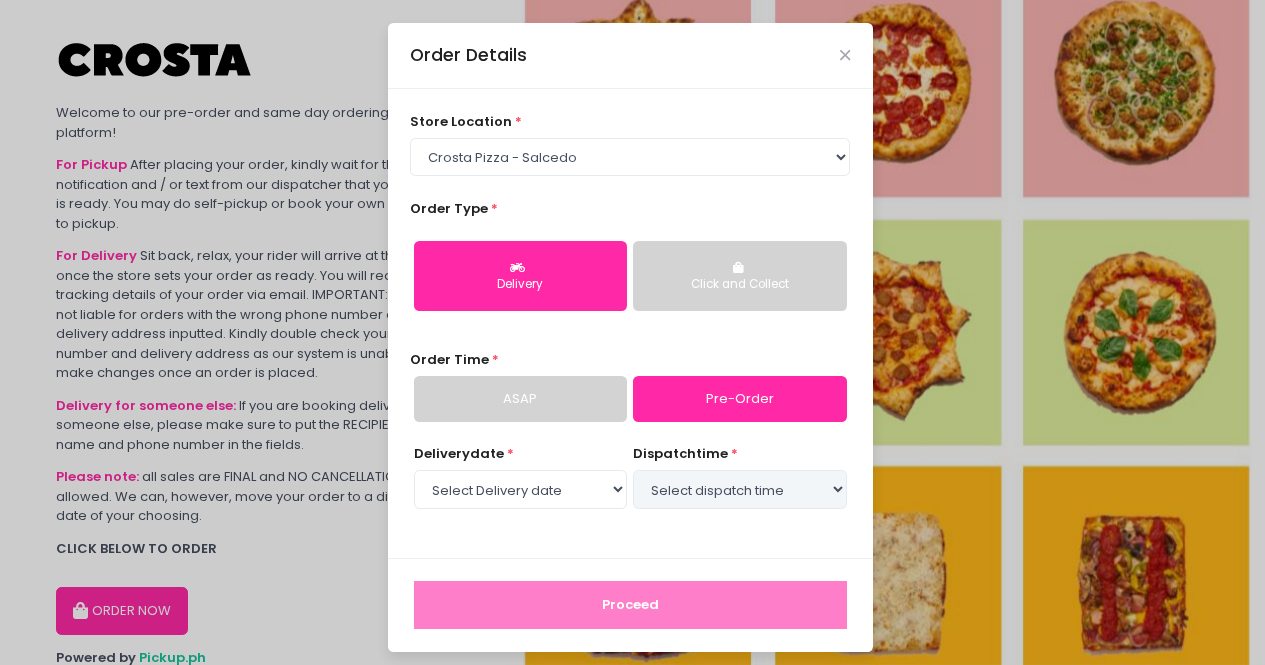select on "2025-08-08" 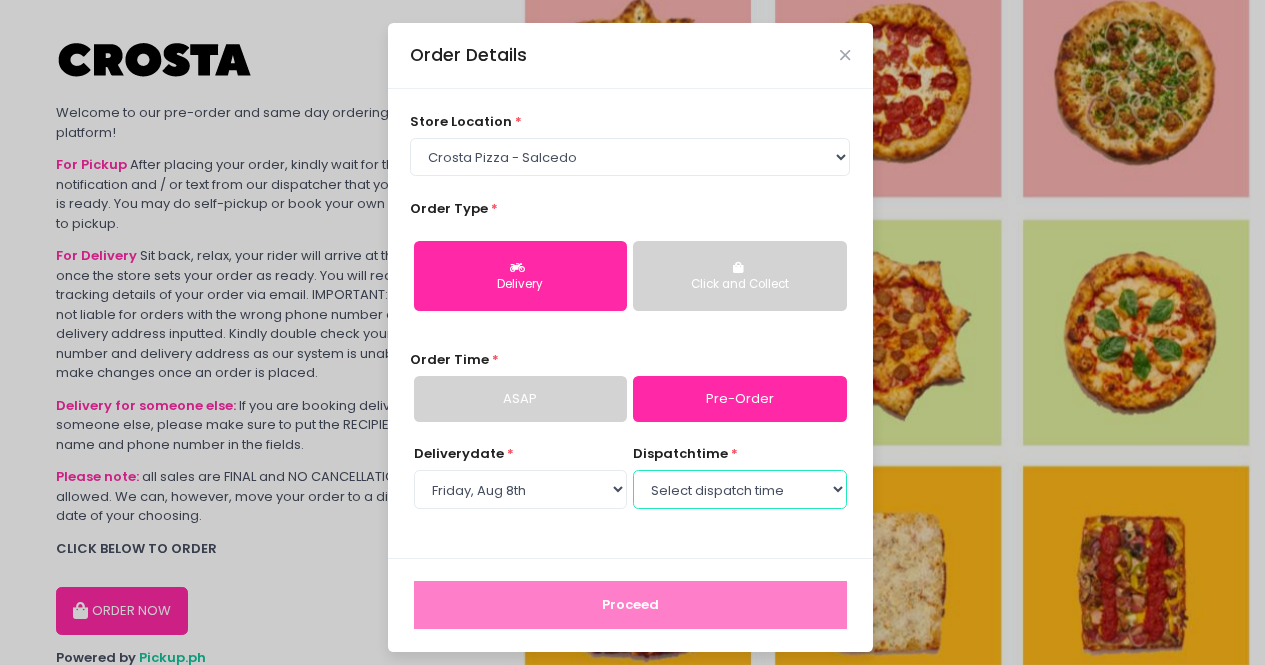click on "Select dispatch time 02:30 PM - 03:00 PM 03:00 PM - 03:30 PM 03:30 PM - 04:00 PM 04:00 PM - 04:30 PM 04:30 PM - 05:00 PM 05:00 PM - 05:30 PM 05:30 PM - 06:00 PM 06:00 PM - 06:30 PM 06:30 PM - 07:00 PM 07:00 PM - 07:30 PM 07:30 PM - 08:00 PM 08:00 PM - 08:30 PM 08:30 PM - 09:00 PM 09:00 PM - 09:30 PM 09:30 PM - 10:00 PM" at bounding box center [739, 489] 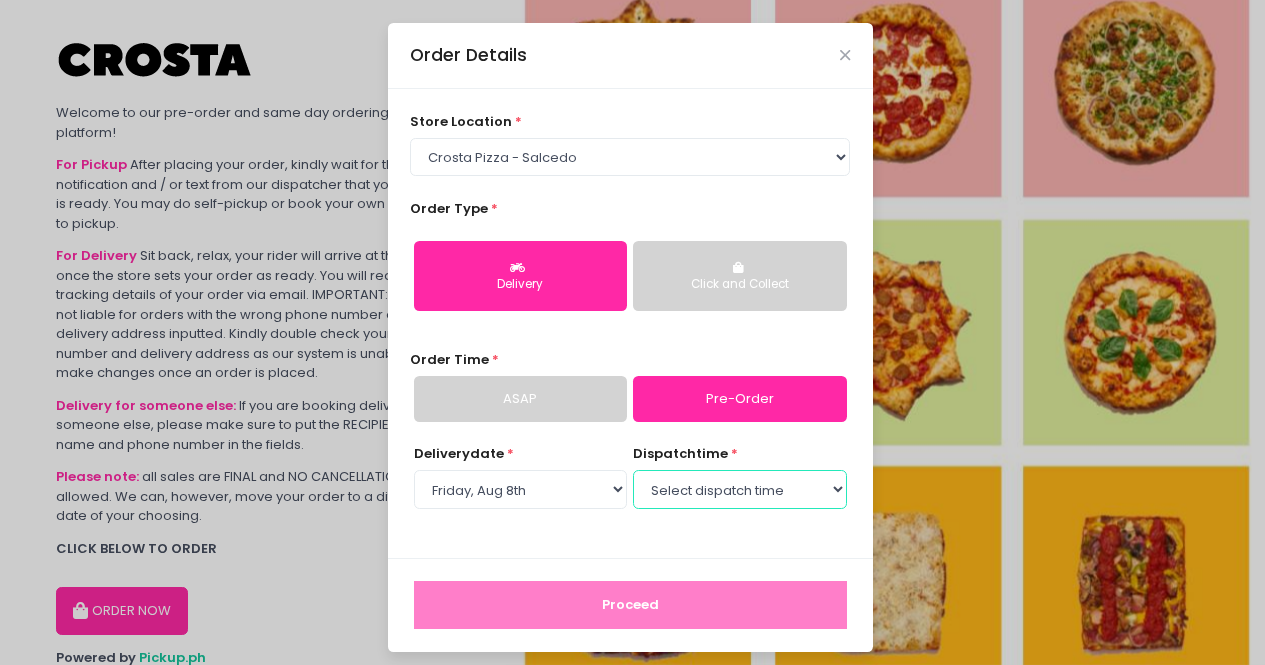 select on "17:00" 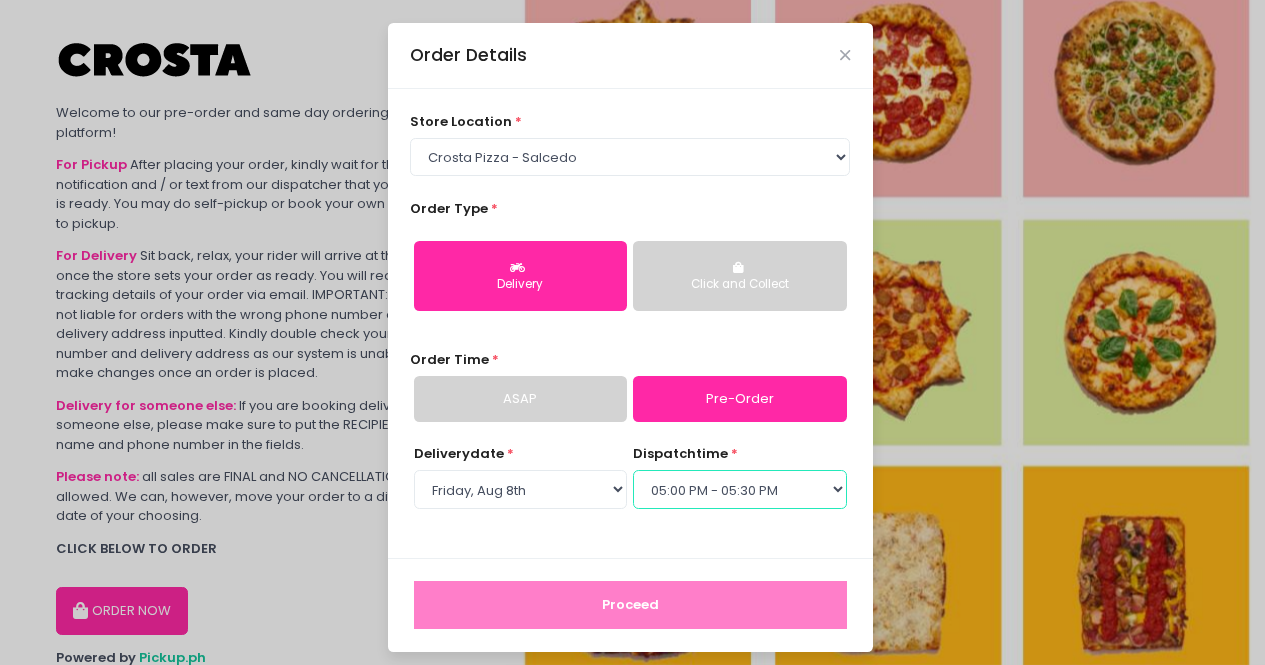 click on "Select dispatch time 02:30 PM - 03:00 PM 03:00 PM - 03:30 PM 03:30 PM - 04:00 PM 04:00 PM - 04:30 PM 04:30 PM - 05:00 PM 05:00 PM - 05:30 PM 05:30 PM - 06:00 PM 06:00 PM - 06:30 PM 06:30 PM - 07:00 PM 07:00 PM - 07:30 PM 07:30 PM - 08:00 PM 08:00 PM - 08:30 PM 08:30 PM - 09:00 PM 09:00 PM - 09:30 PM 09:30 PM - 10:00 PM" at bounding box center (739, 489) 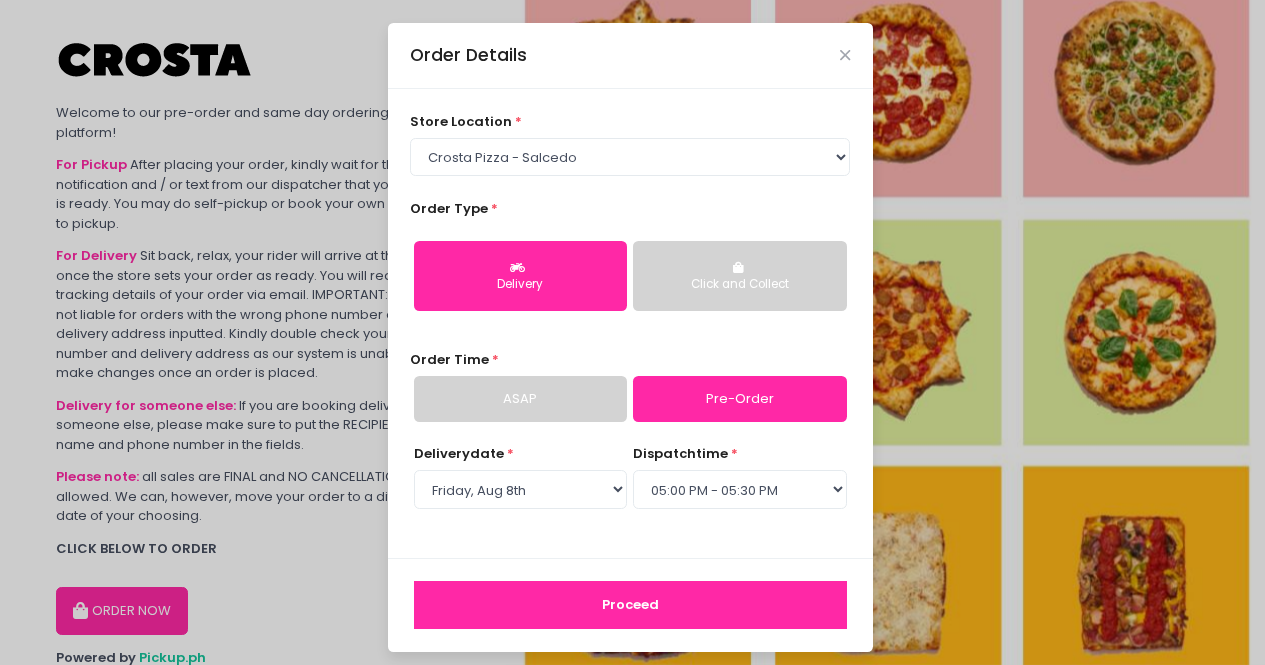 click on "Proceed" at bounding box center [630, 605] 